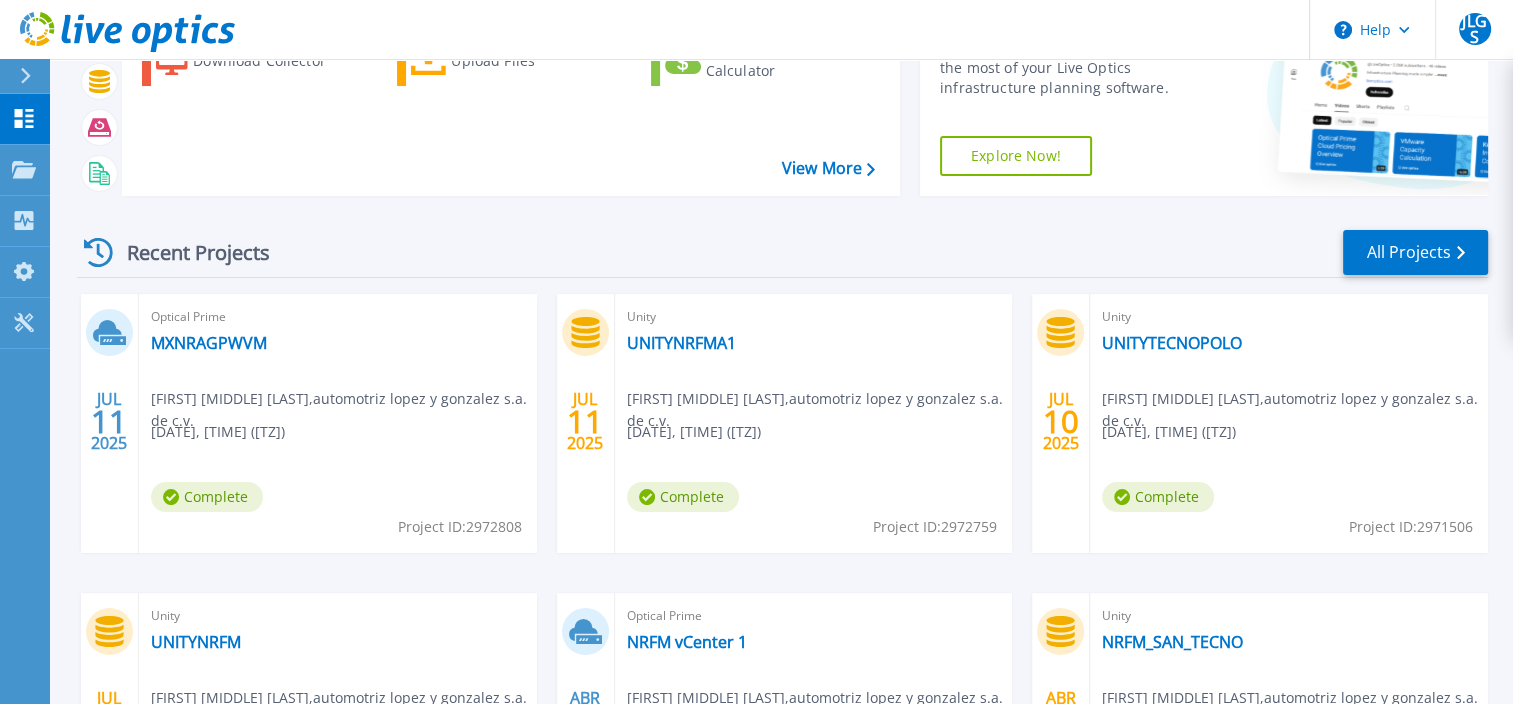 scroll, scrollTop: 0, scrollLeft: 0, axis: both 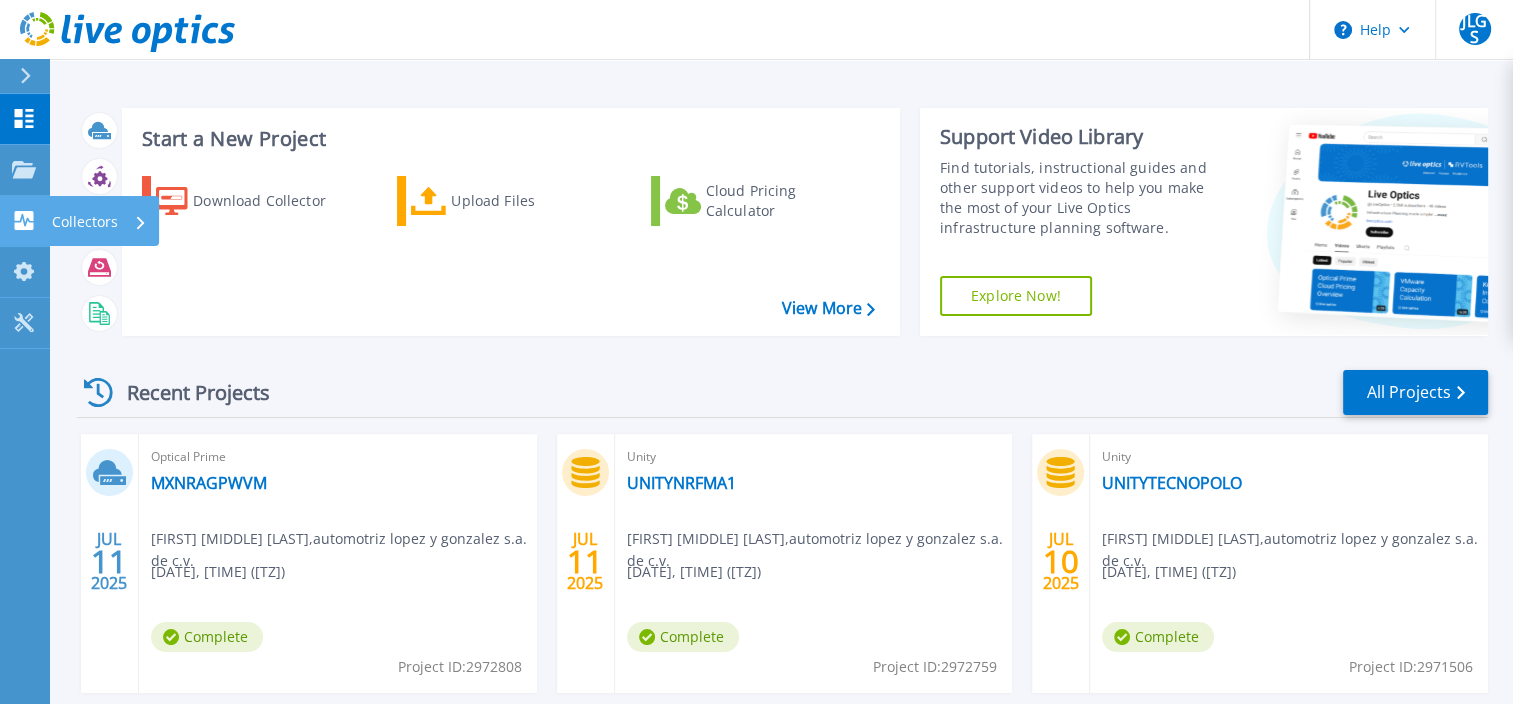 click 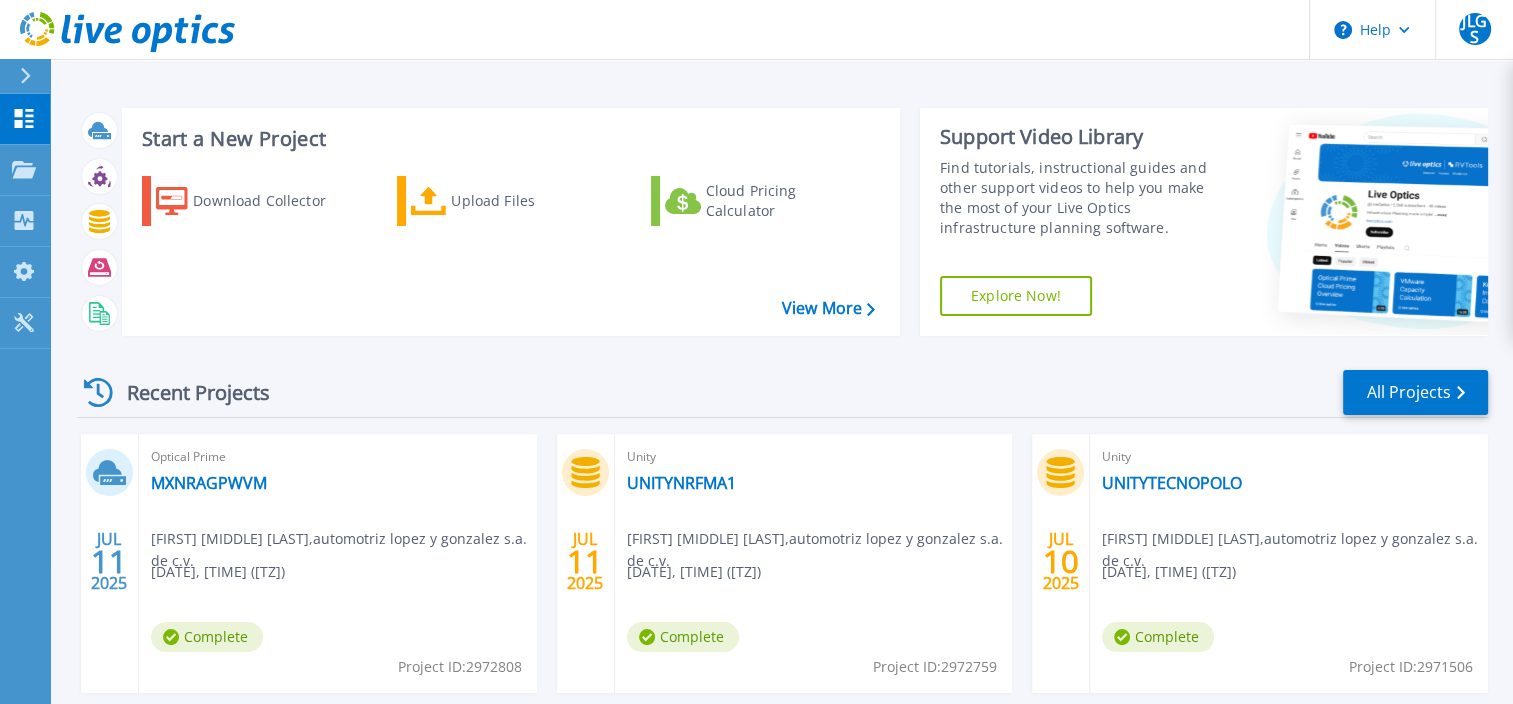 click on "Recent Projects All Projects JUL   11   2025 Optical Prime MXNRAGPWVM [FIRST] [MIDDLE] [LAST] ,  automotriz lopez y gonzalez s.a. de c.v. 07/11/2025, 12:30 (-06:00) Complete Project ID:  2972808 JUL   11   2025 Unity UNITYNRFMA1 [FIRST] [MIDDLE] [LAST] ,  automotriz lopez y gonzalez s.a. de c.v. 07/11/2025, 12:00 (-06:00) Complete Project ID:  2972759 JUL   10   2025 Unity UNITYTECNOPOLO [FIRST] [MIDDLE] [LAST] ,  automotriz lopez y gonzalez s.a. de c.v. 07/10/2025, 14:21 (-06:00) Complete Project ID:  2971506 JUL   10   2025 Unity UNITYNRFM [FIRST] [MIDDLE] [LAST] ,  automotriz lopez y gonzalez s.a. de c.v. 07/10/2025, 14:14 (-06:00) Complete Project ID:  2971502 ABR   30   2025 Optical Prime NRFM vCenter 1 [FIRST] [MIDDLE] [LAST] ,  automotriz lopez y gonzalez s.a. de c.v. 04/30/2025, 17:43 (-06:00) Complete Project ID:  2879958 ABR   30   2025 Unity NRFM_SAN_TECNO [FIRST] [MIDDLE] [LAST] ,  automotriz lopez y gonzalez s.a. de c.v. 04/30/2025, 17:13 (-06:00) Complete Project ID:  2879953" at bounding box center (782, 700) 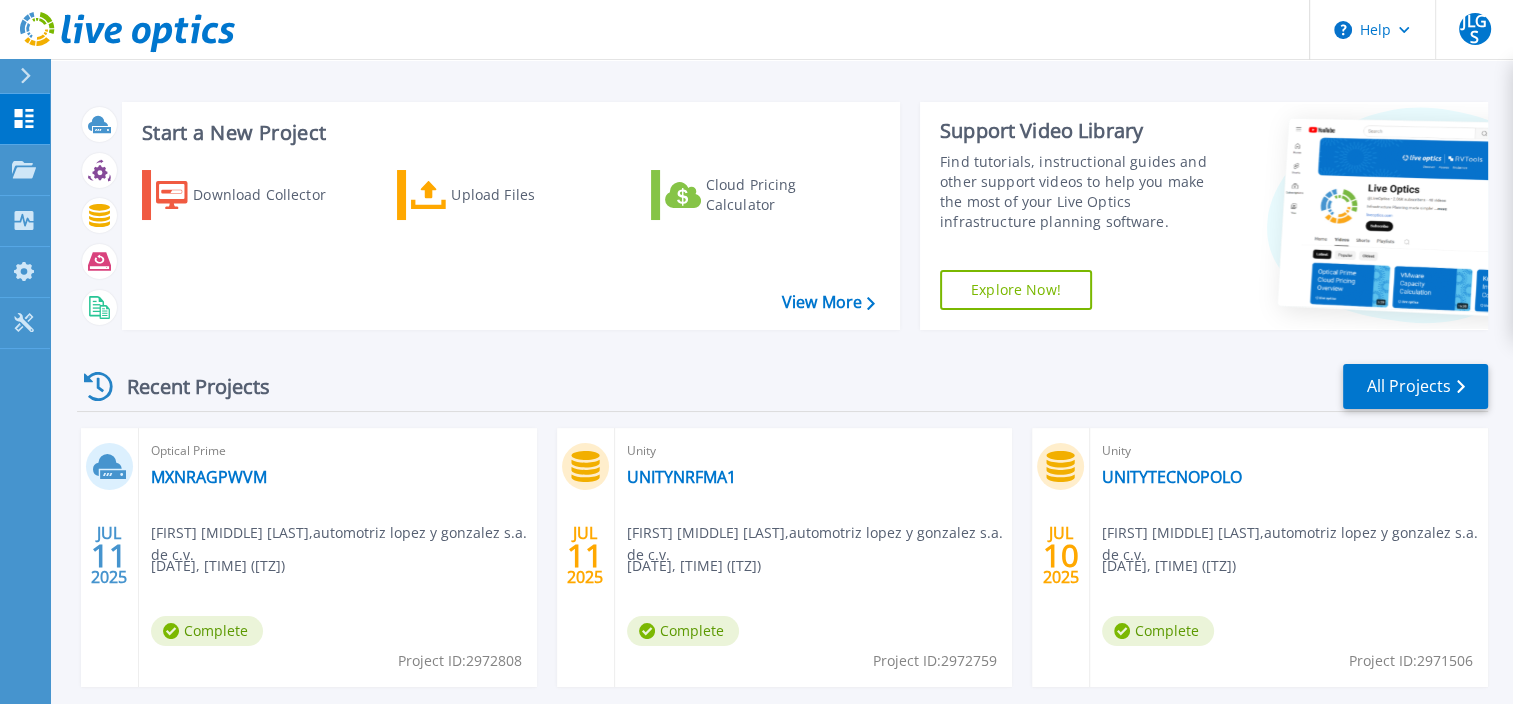 scroll, scrollTop: 0, scrollLeft: 0, axis: both 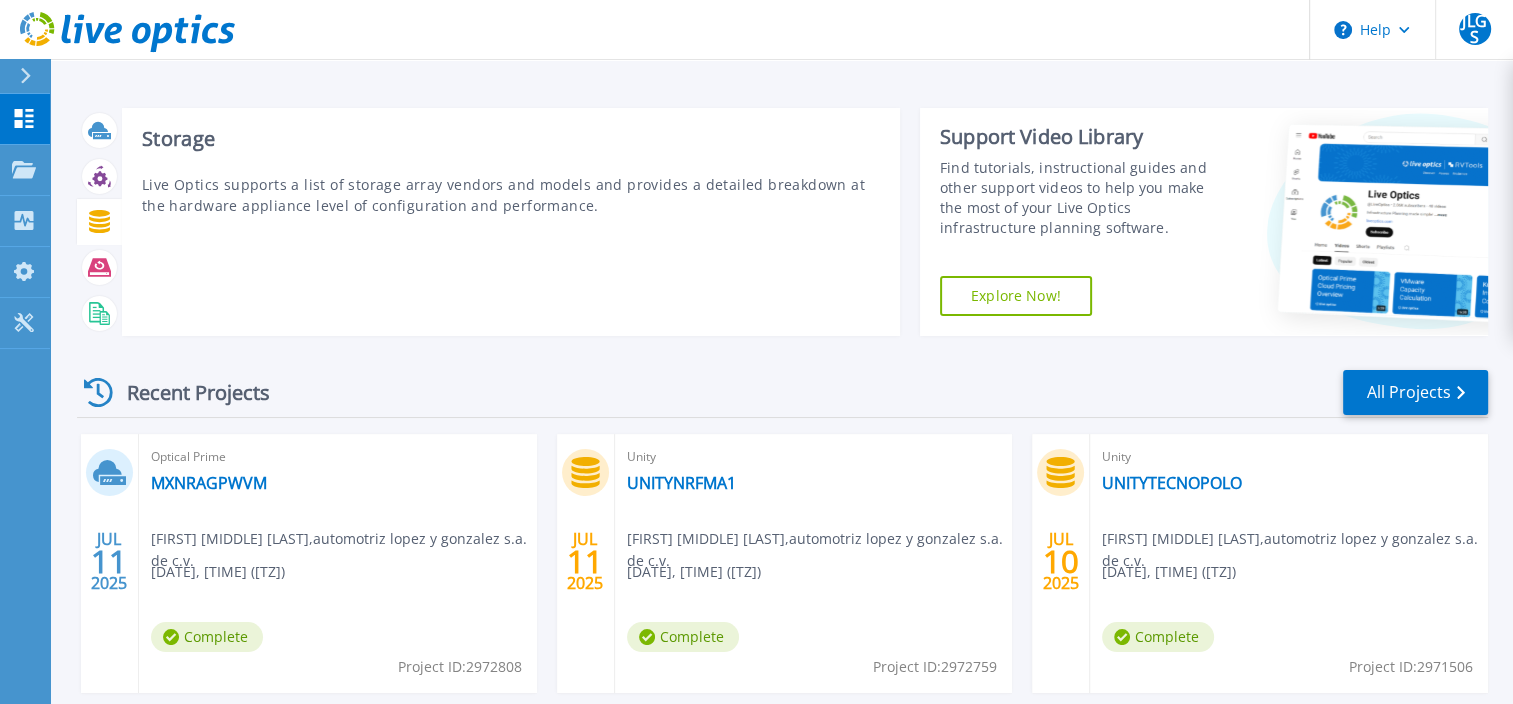 click 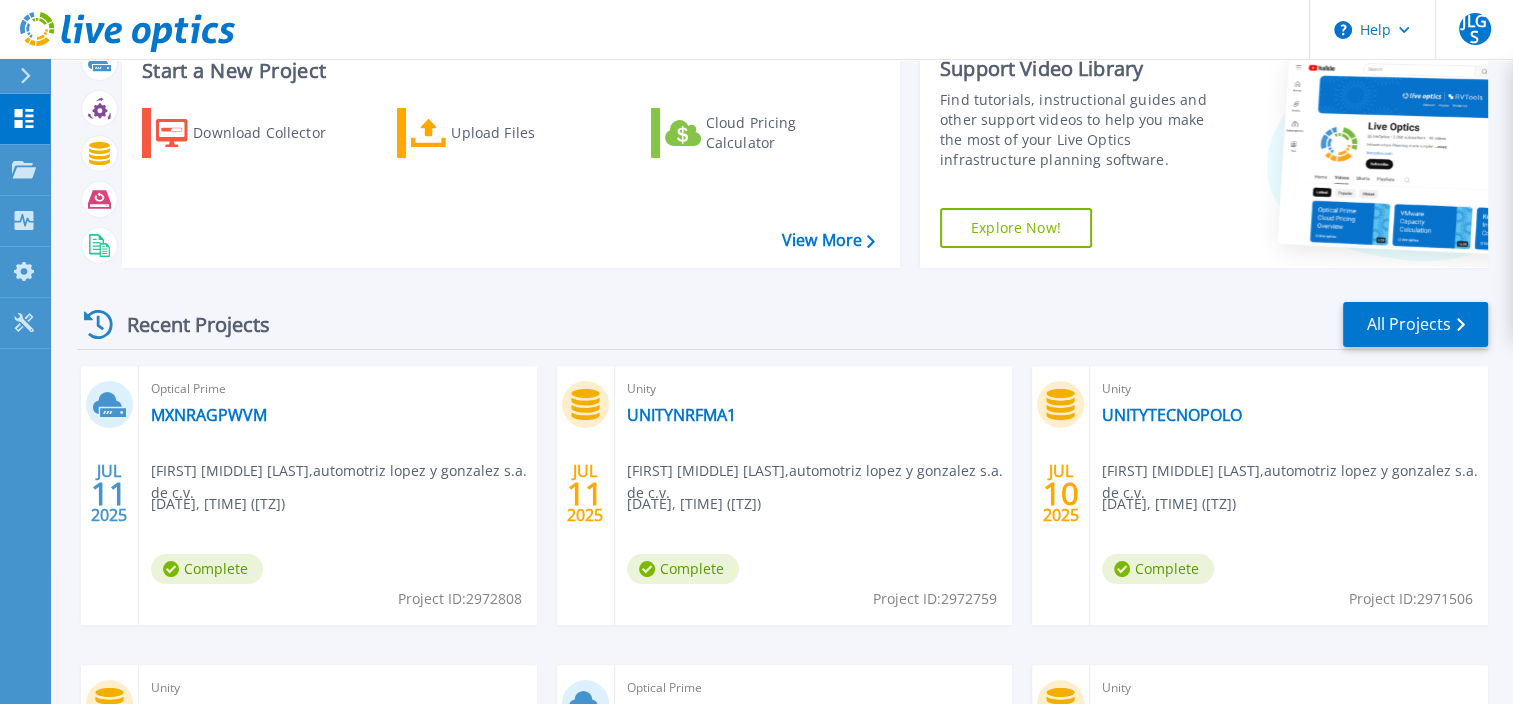 scroll, scrollTop: 0, scrollLeft: 0, axis: both 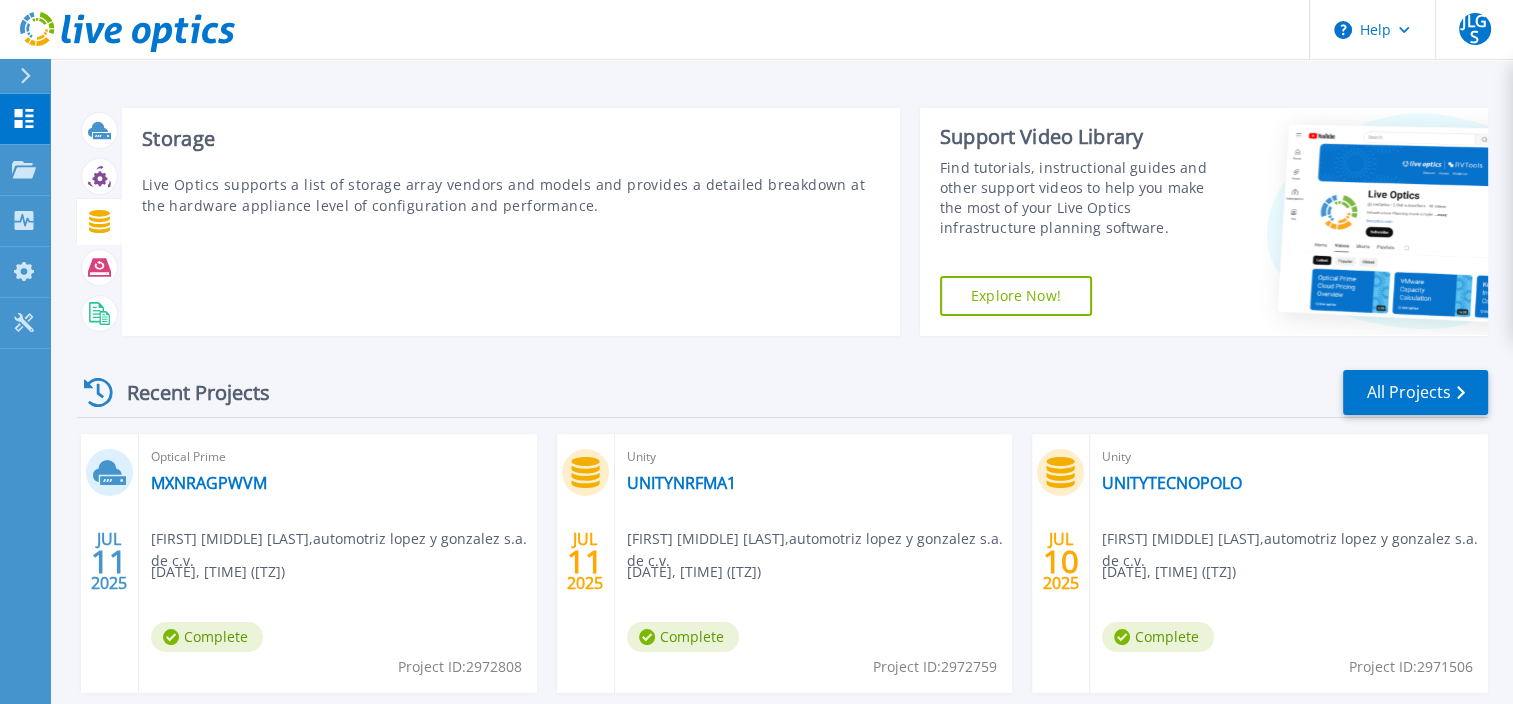 click 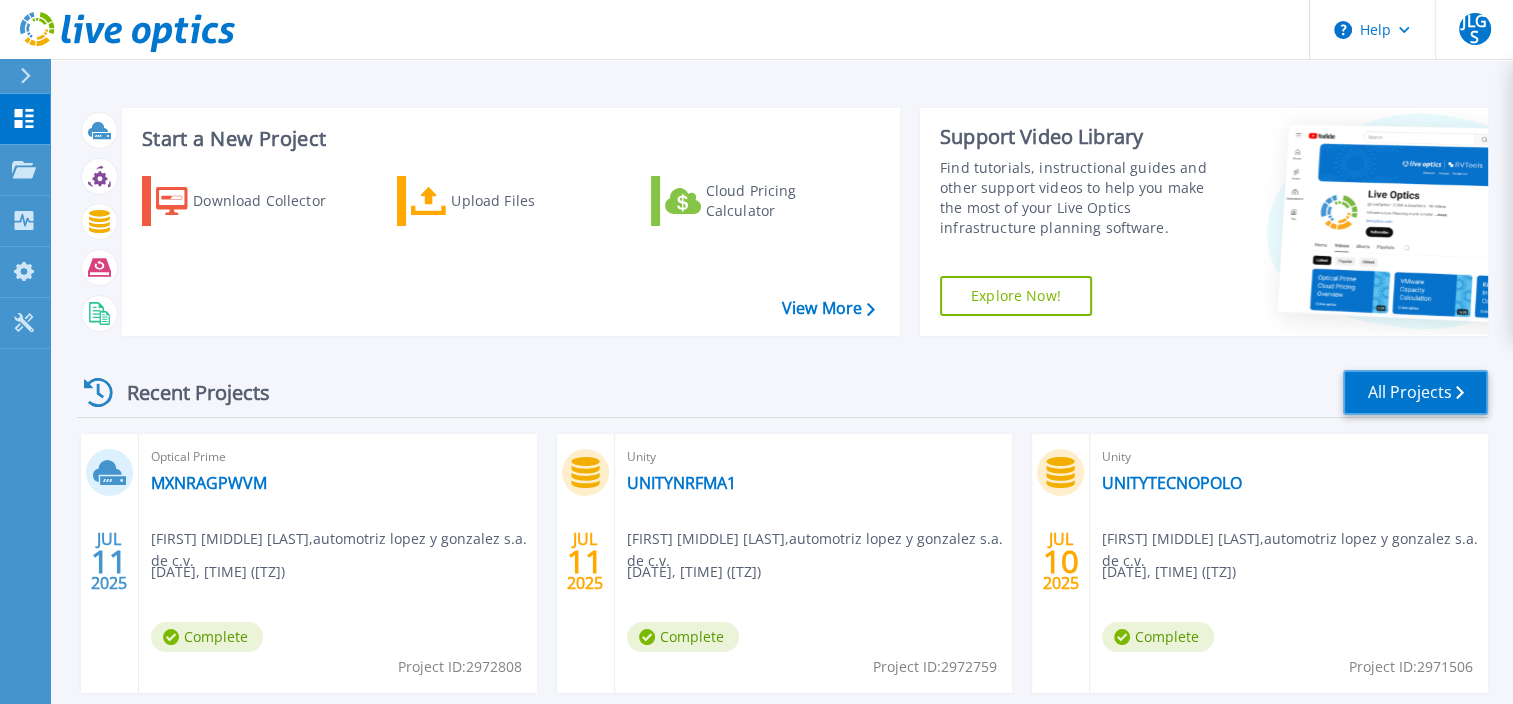 click on "All Projects" at bounding box center (1415, 392) 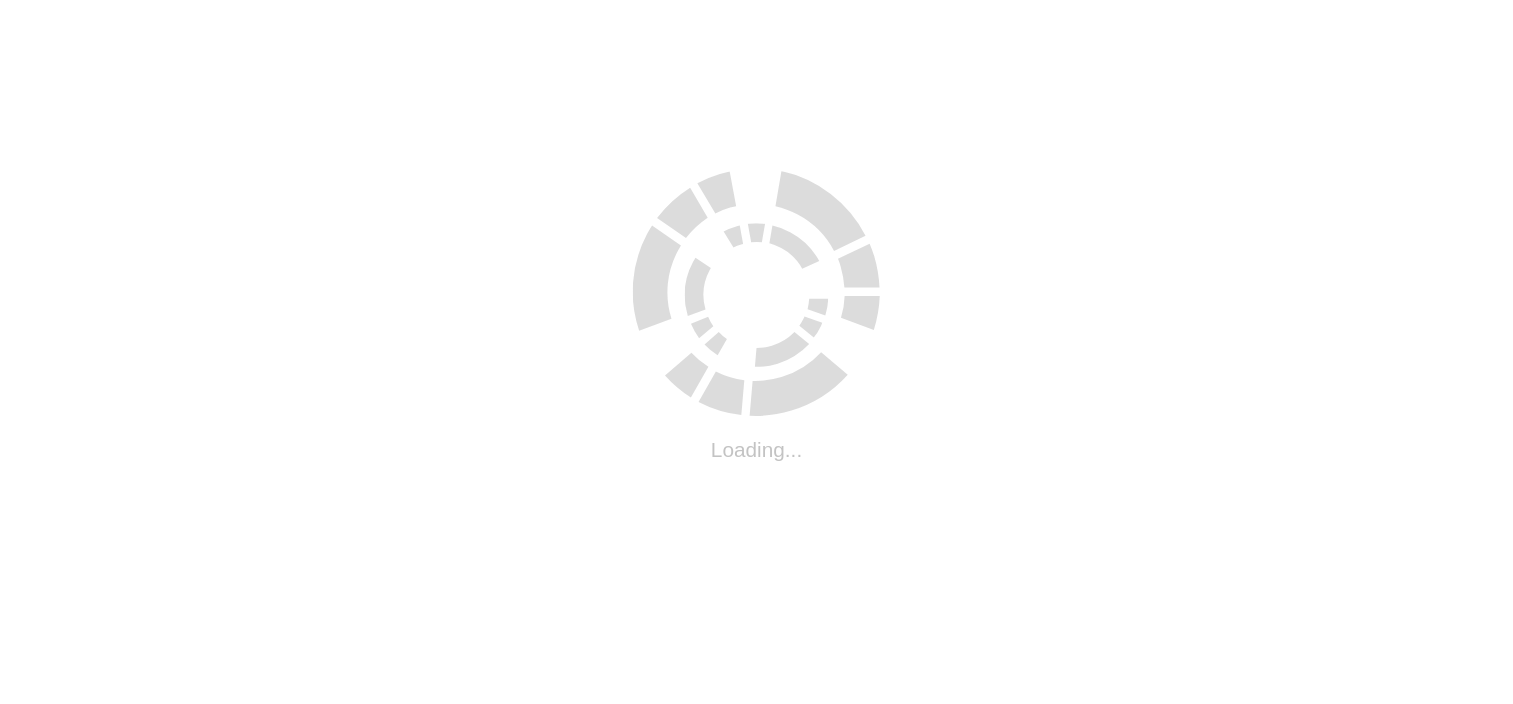 scroll, scrollTop: 0, scrollLeft: 0, axis: both 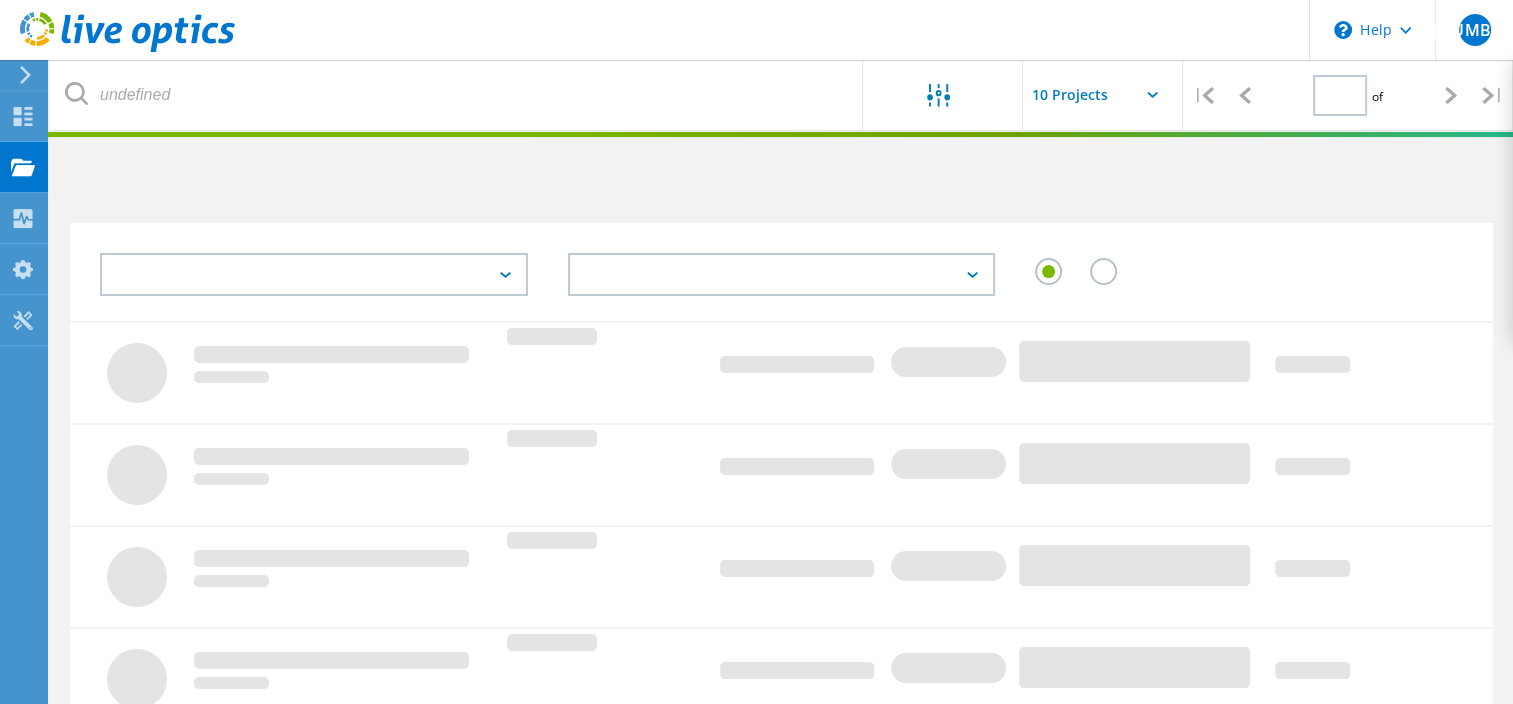 type on "1" 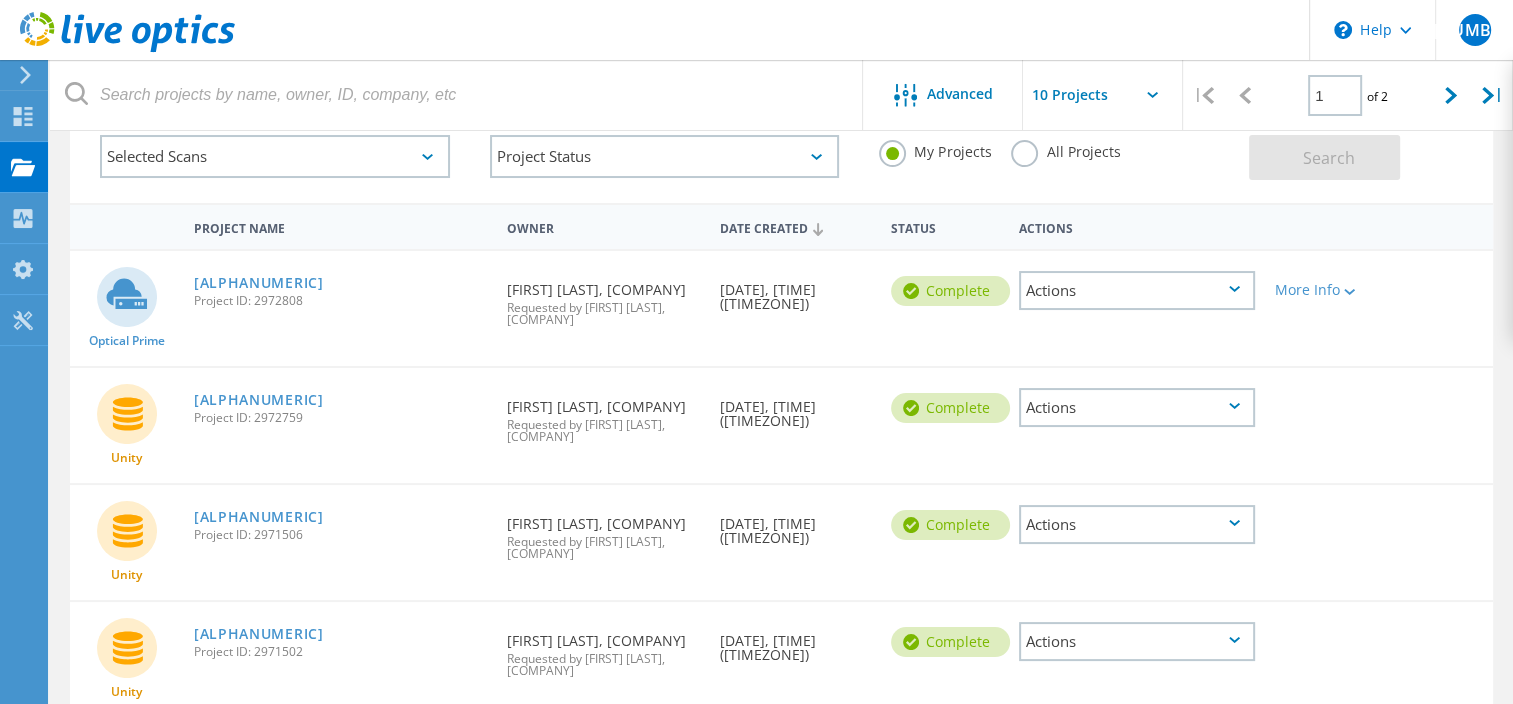 scroll, scrollTop: 0, scrollLeft: 0, axis: both 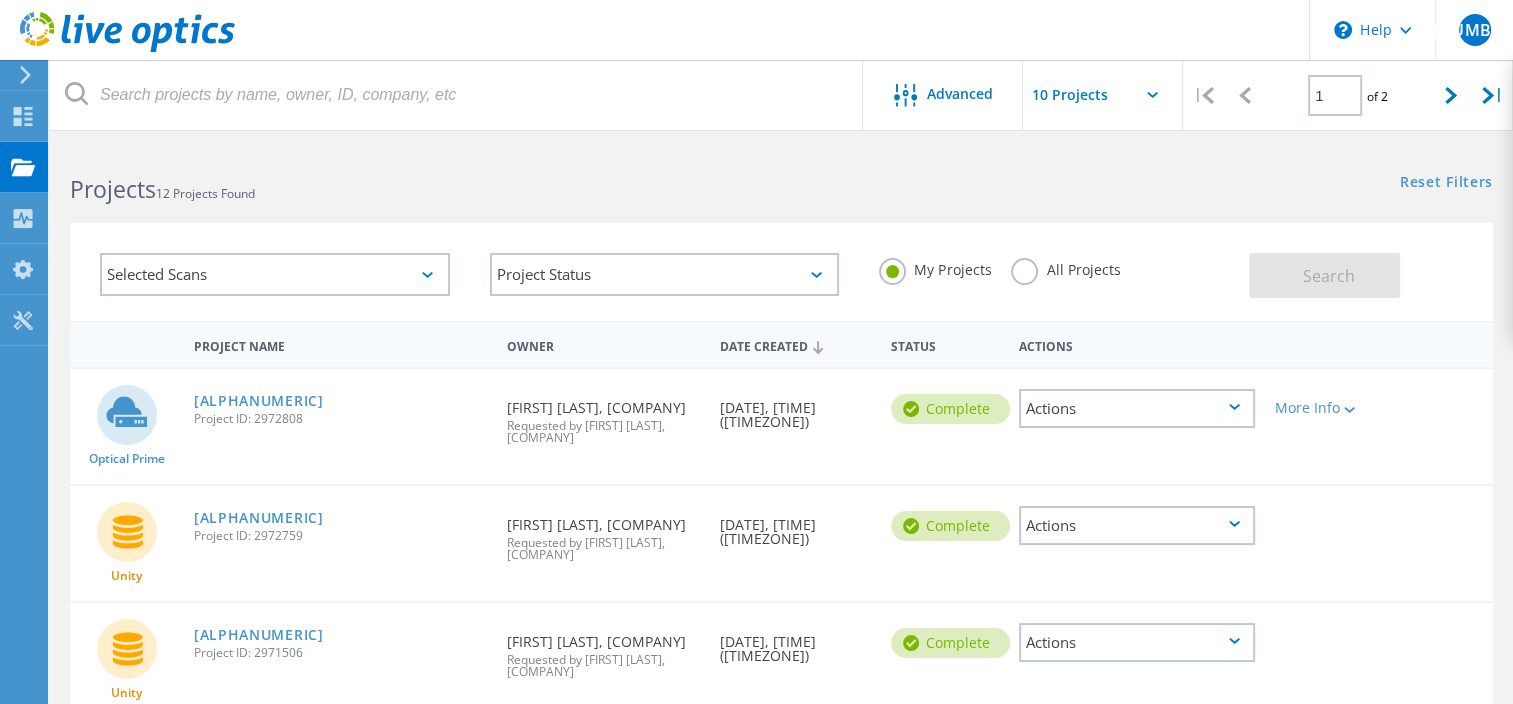 click on "All Projects" 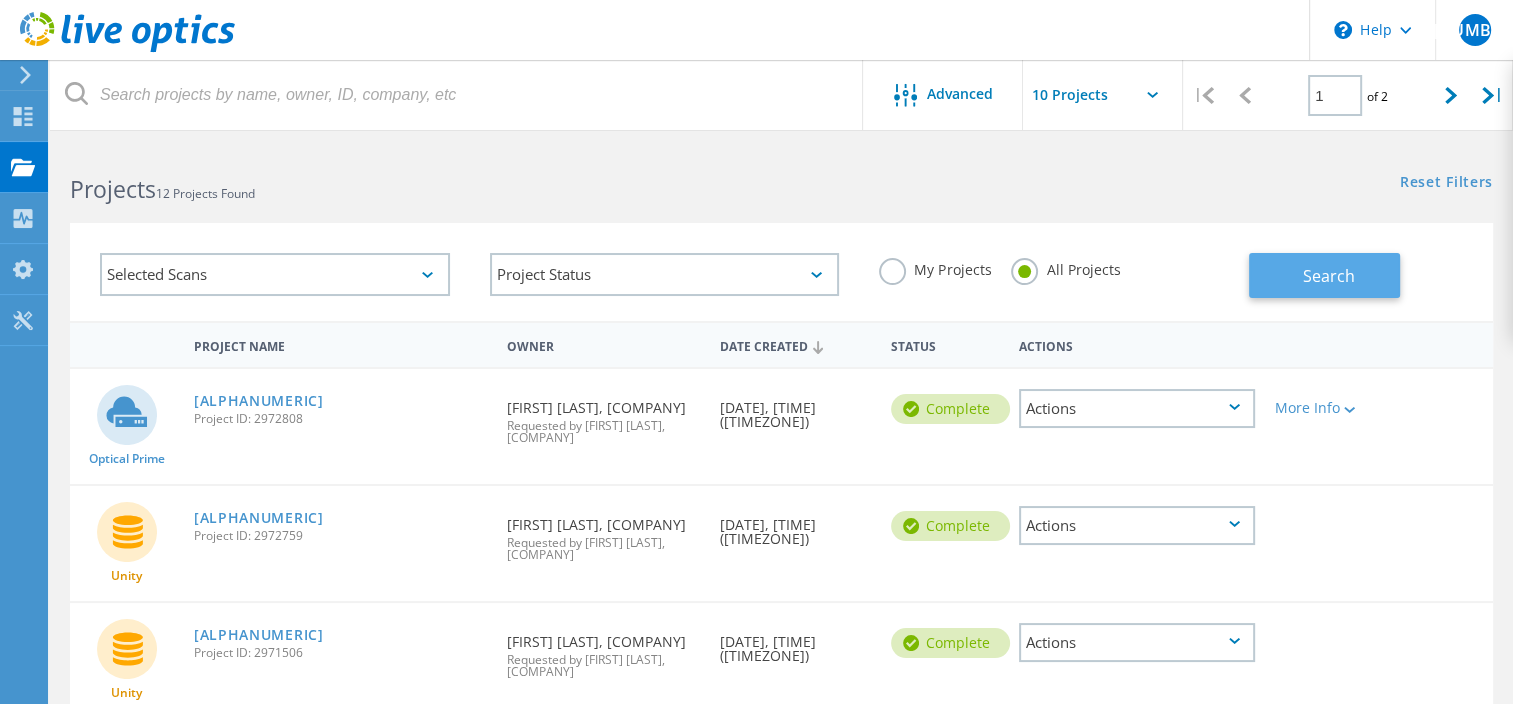 click on "Search" 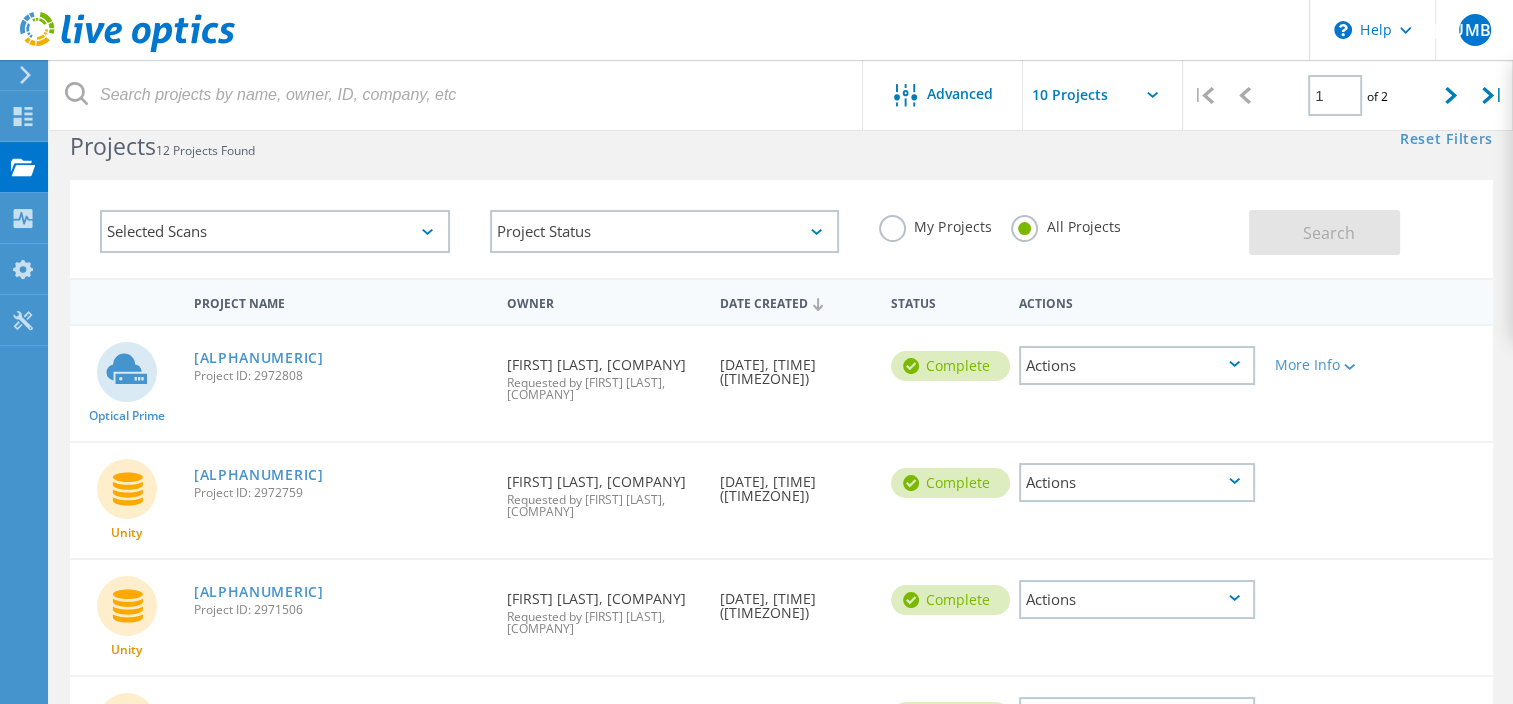 scroll, scrollTop: 0, scrollLeft: 0, axis: both 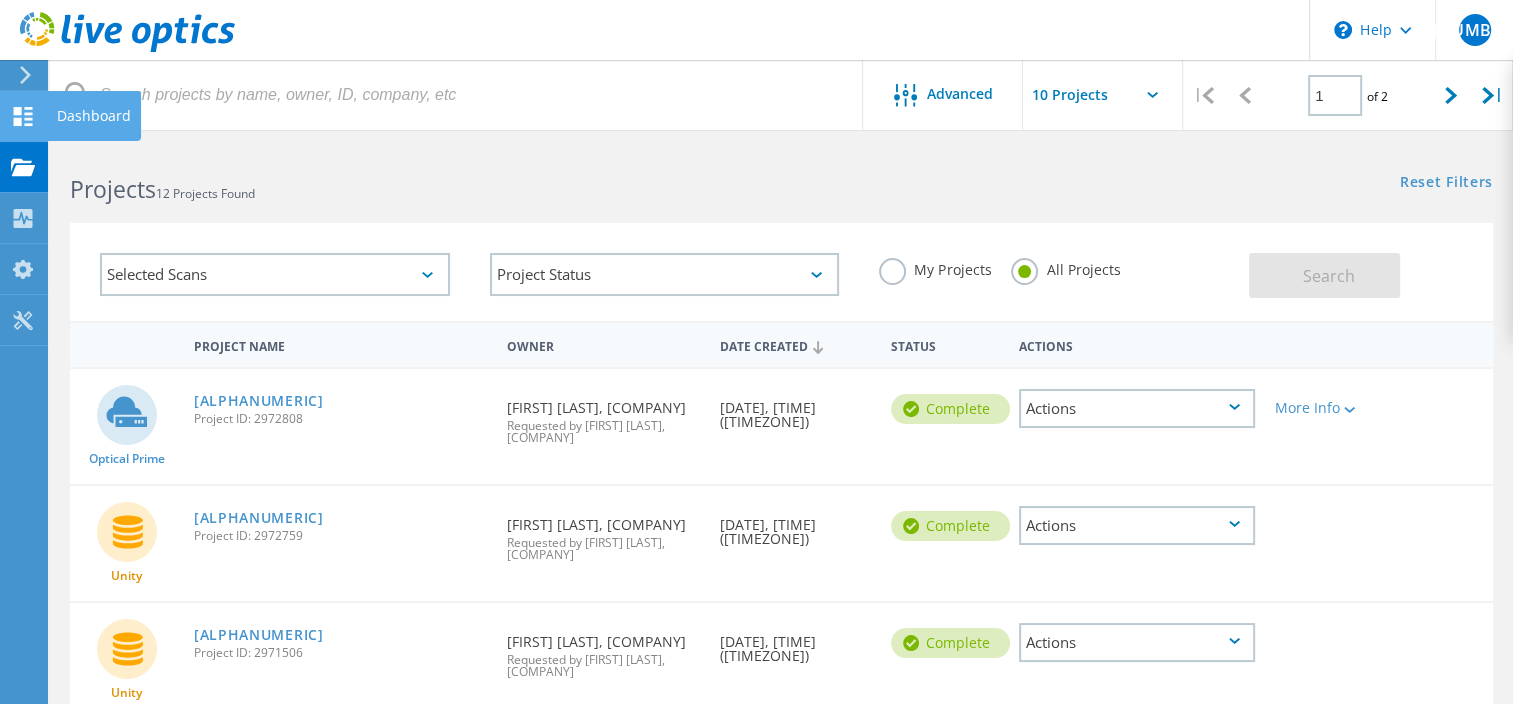 click at bounding box center (23, 119) 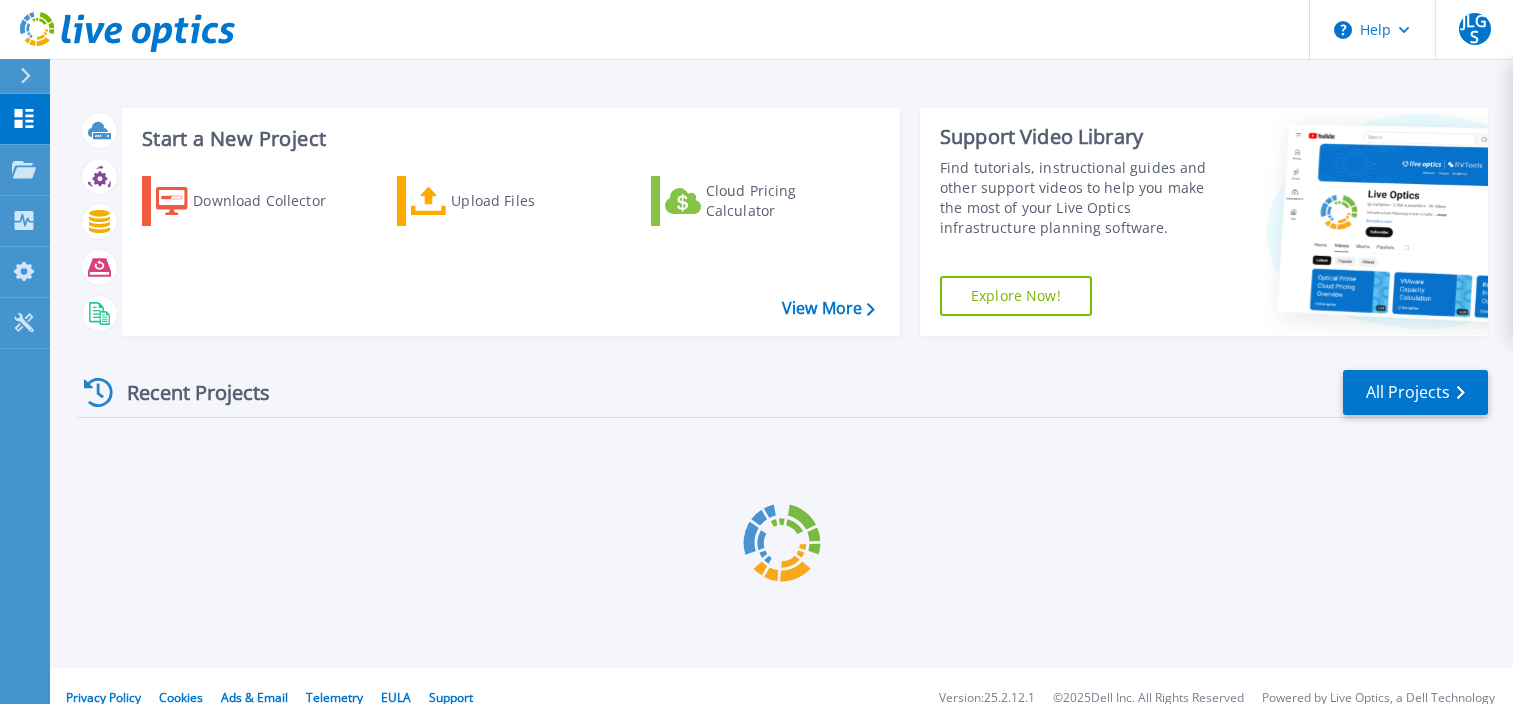 scroll, scrollTop: 0, scrollLeft: 0, axis: both 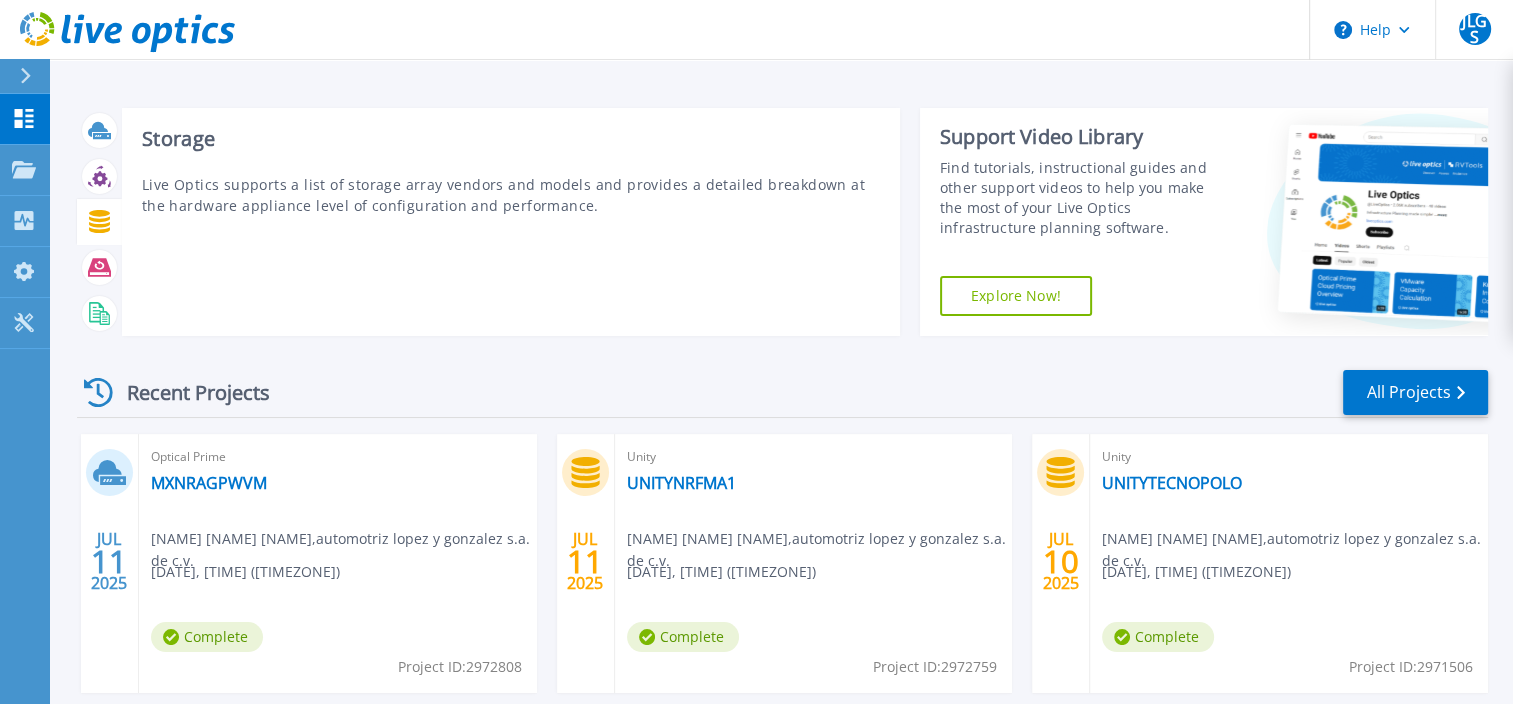 click 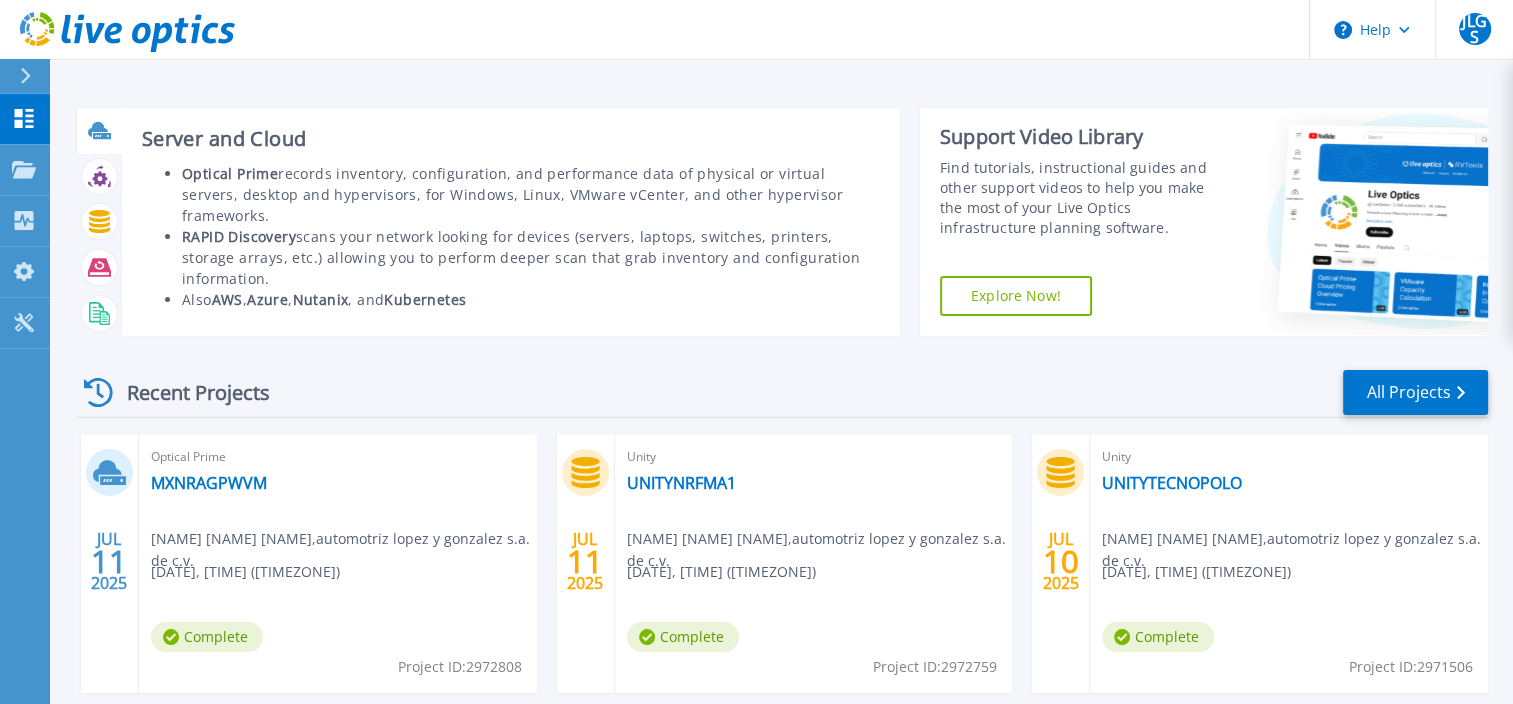 click 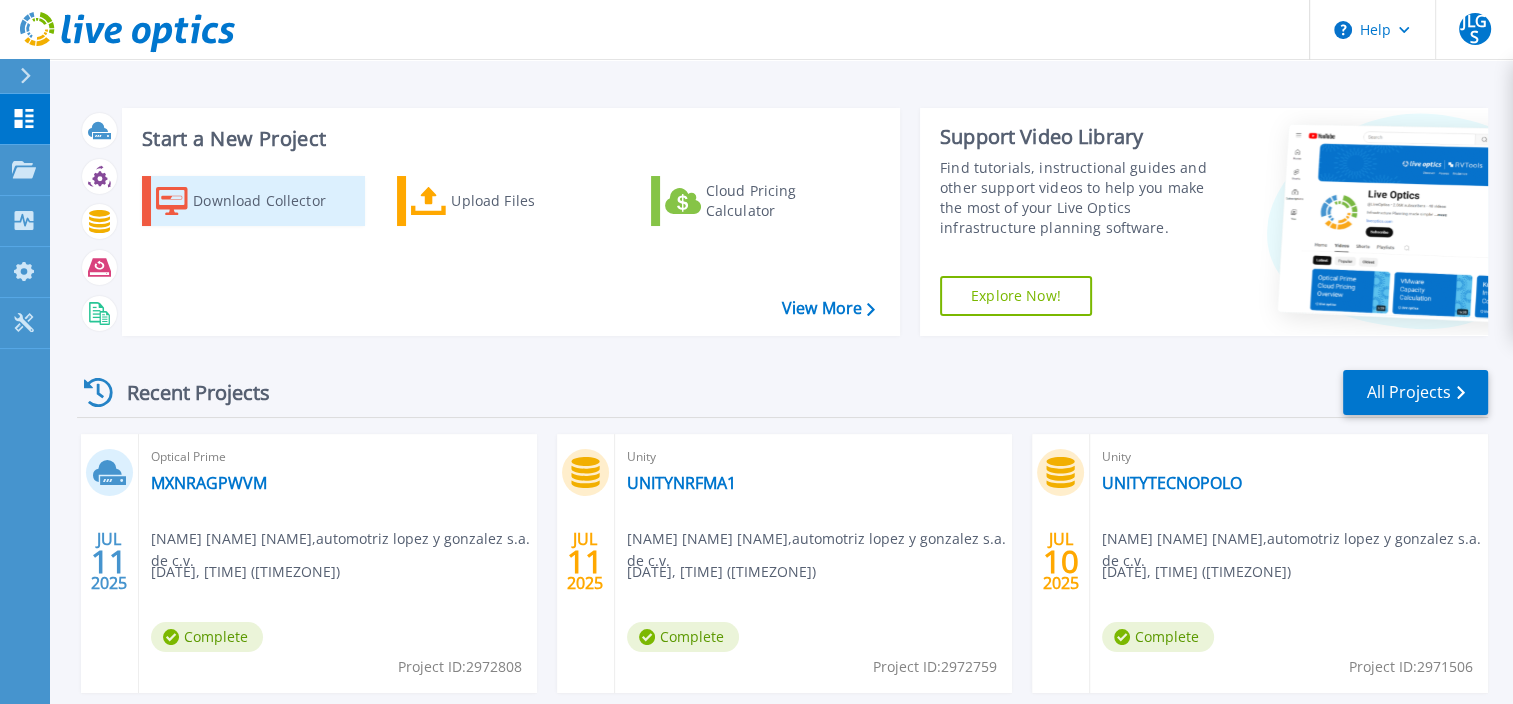 click on "Download Collector" at bounding box center (273, 201) 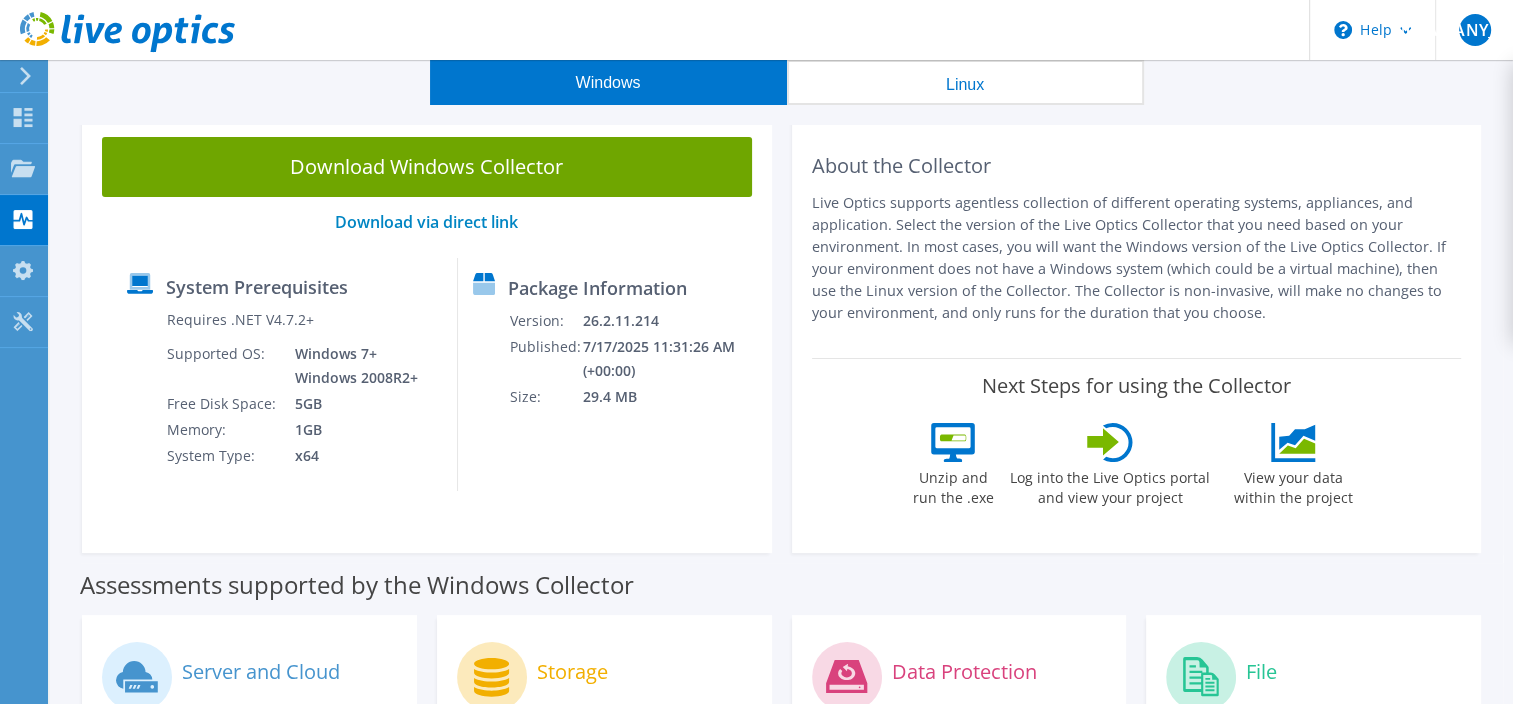 scroll, scrollTop: 0, scrollLeft: 0, axis: both 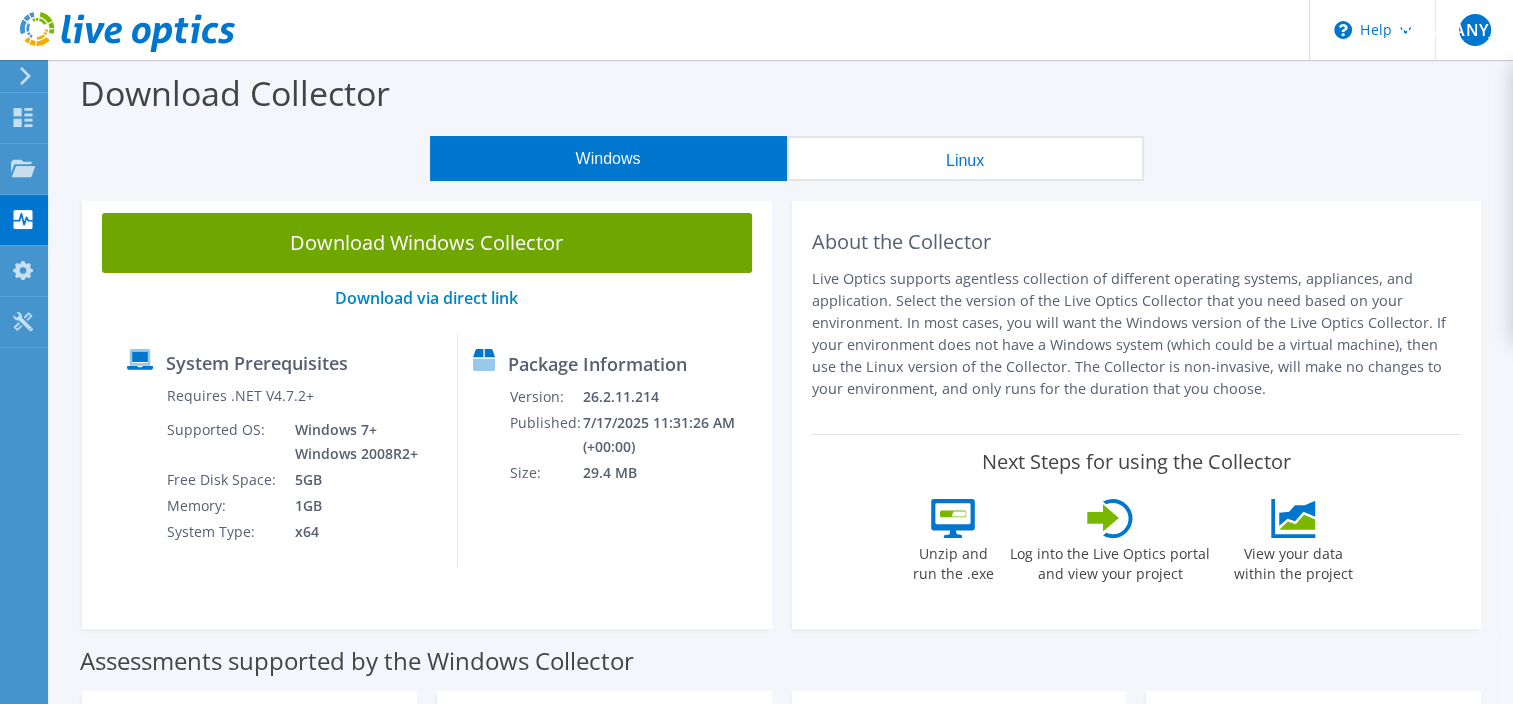 click on "Linux" at bounding box center (965, 158) 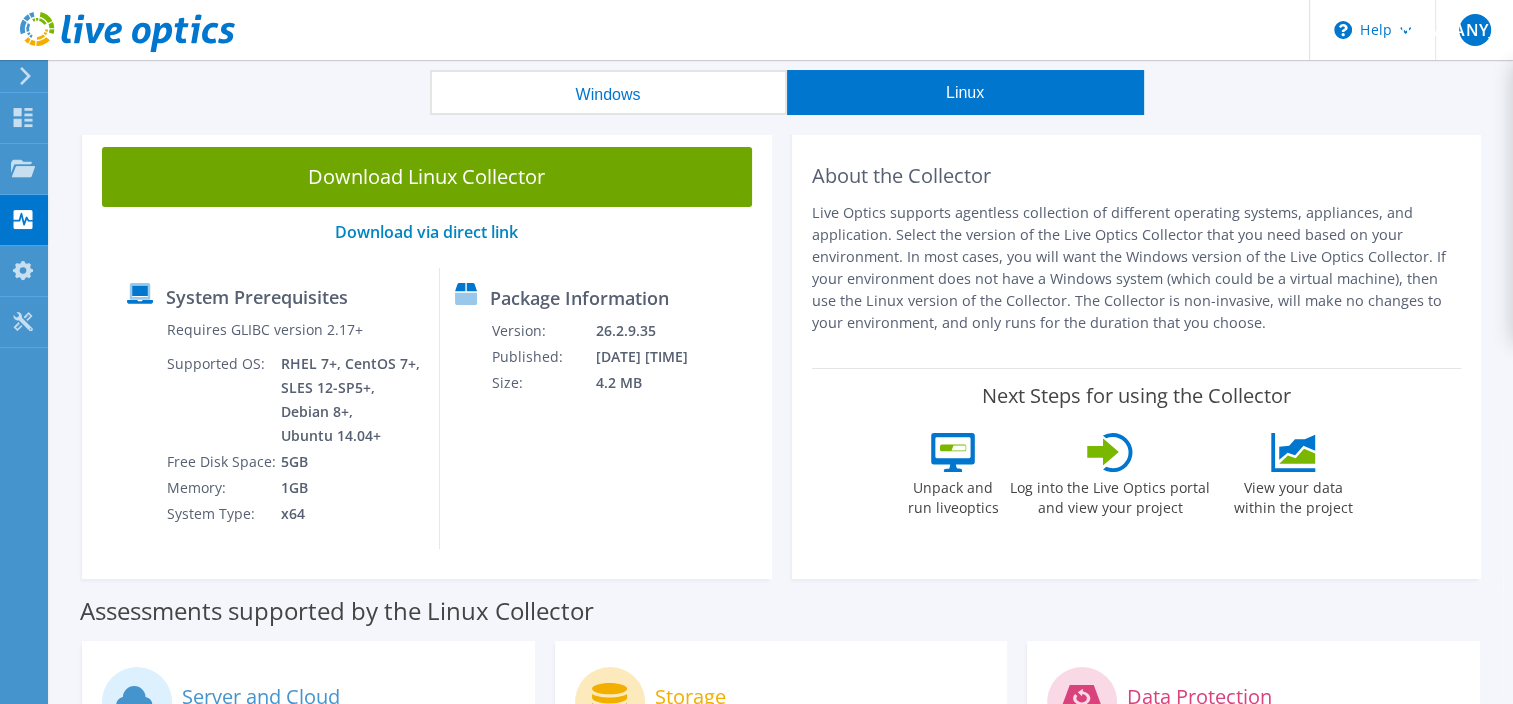 scroll, scrollTop: 0, scrollLeft: 0, axis: both 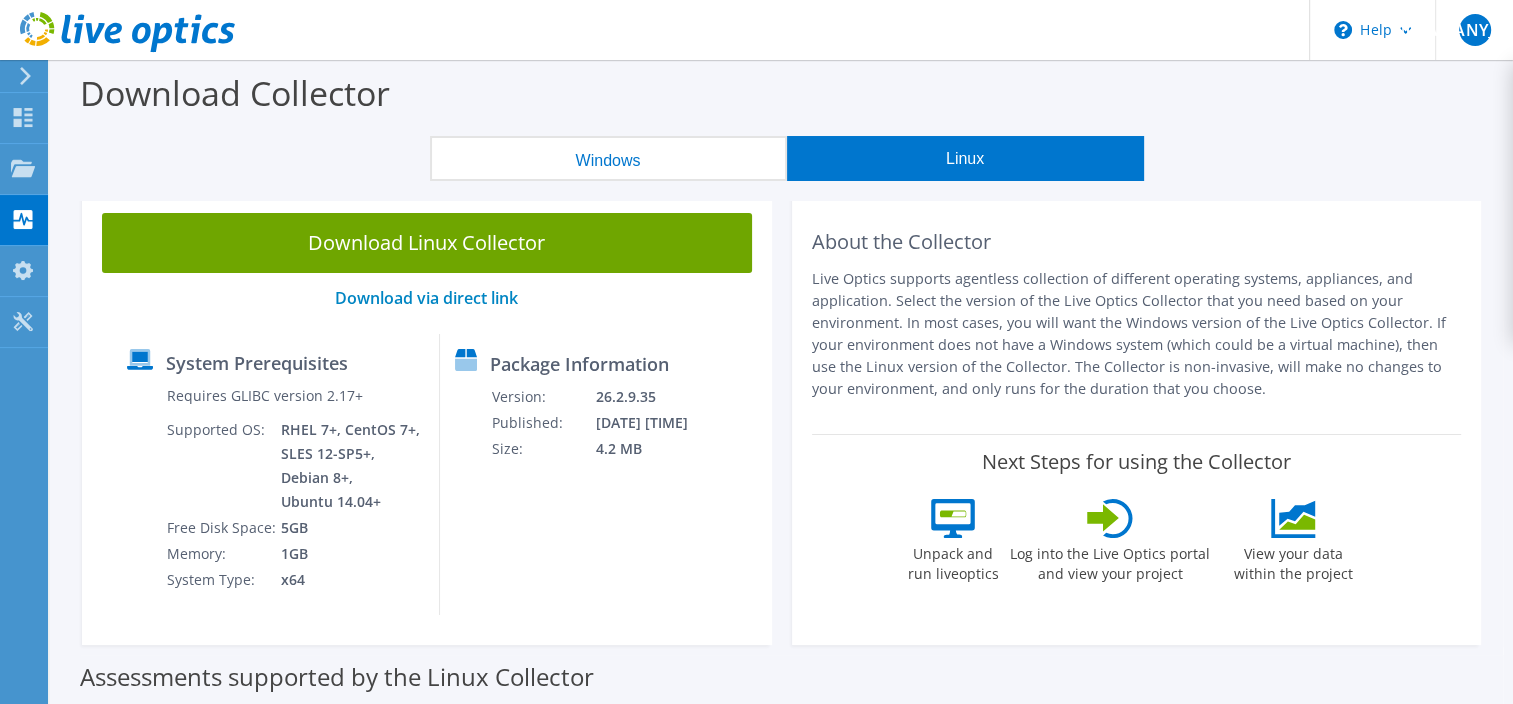 click on "Windows" at bounding box center (608, 158) 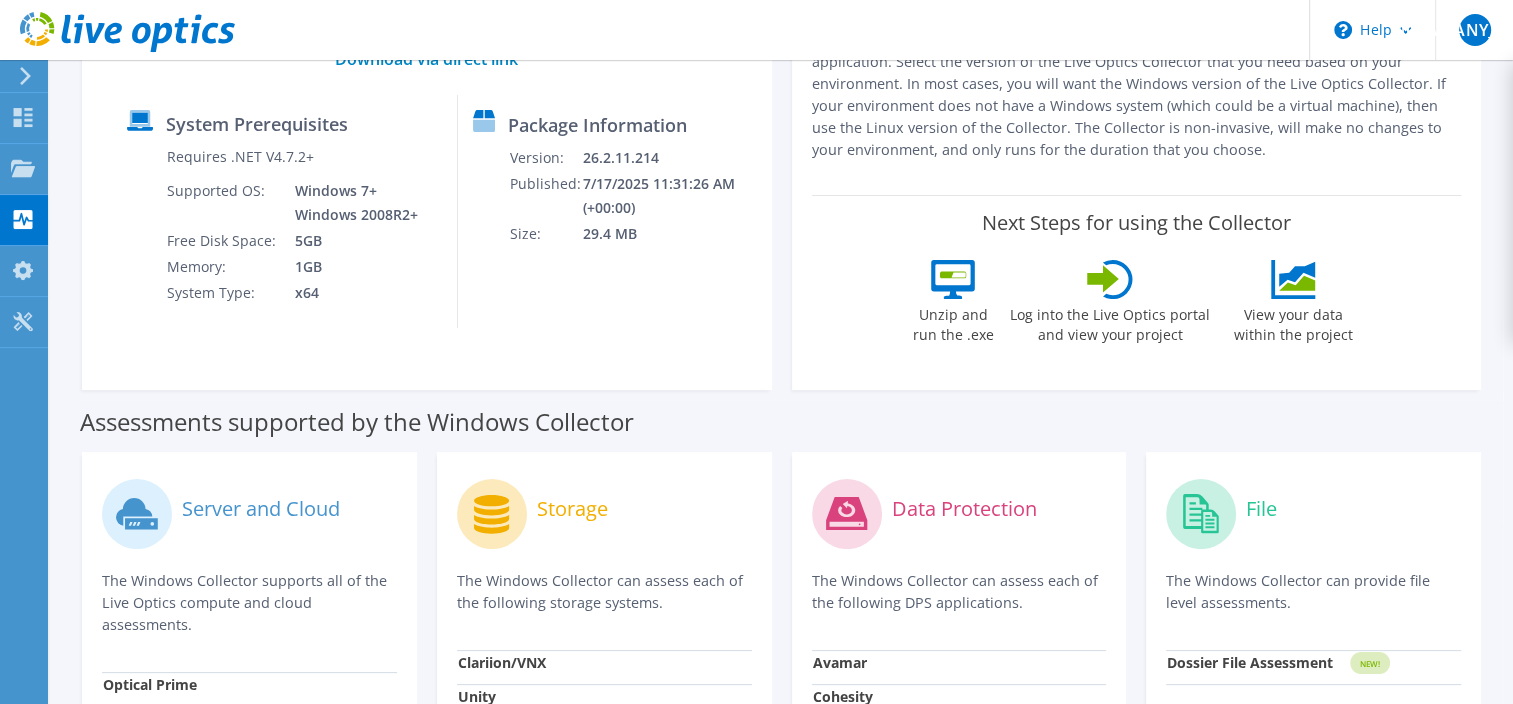 scroll, scrollTop: 0, scrollLeft: 0, axis: both 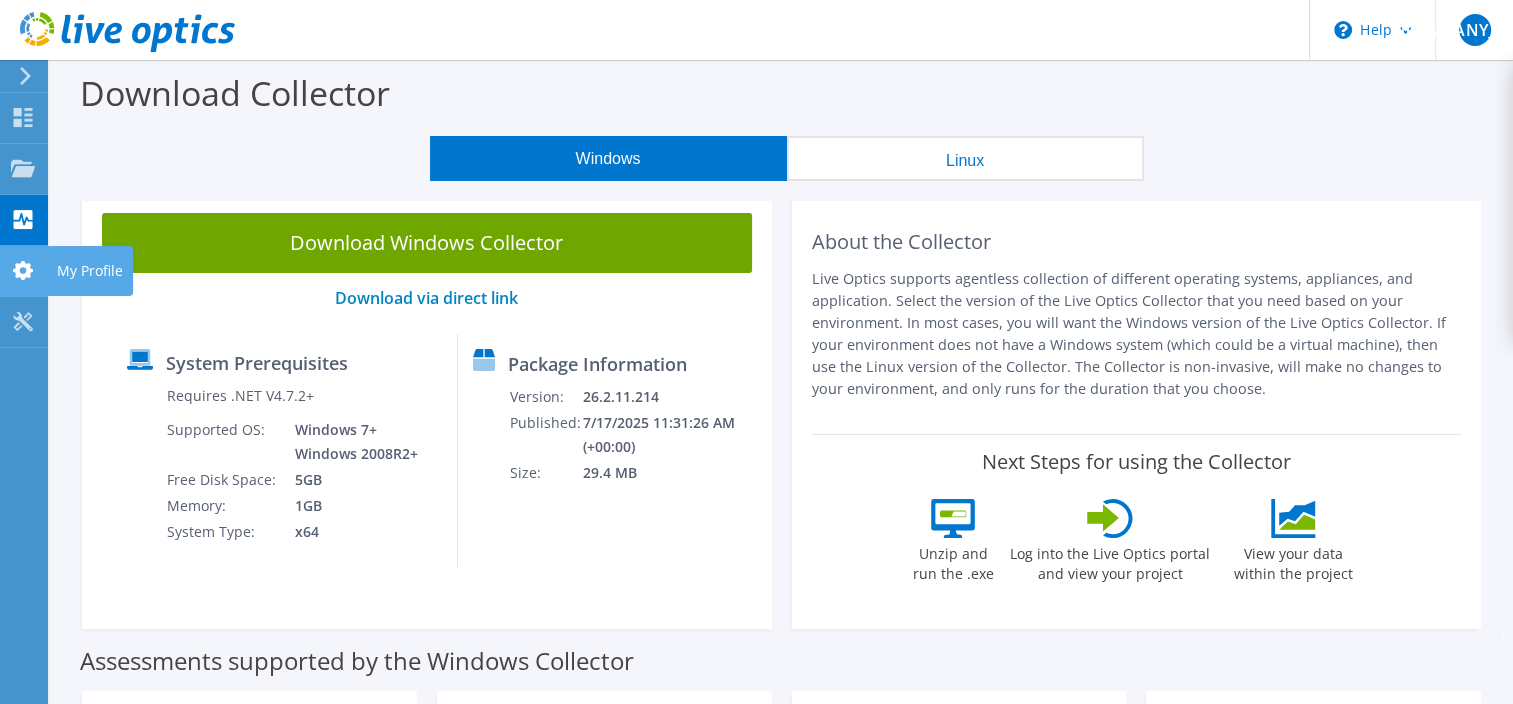 click 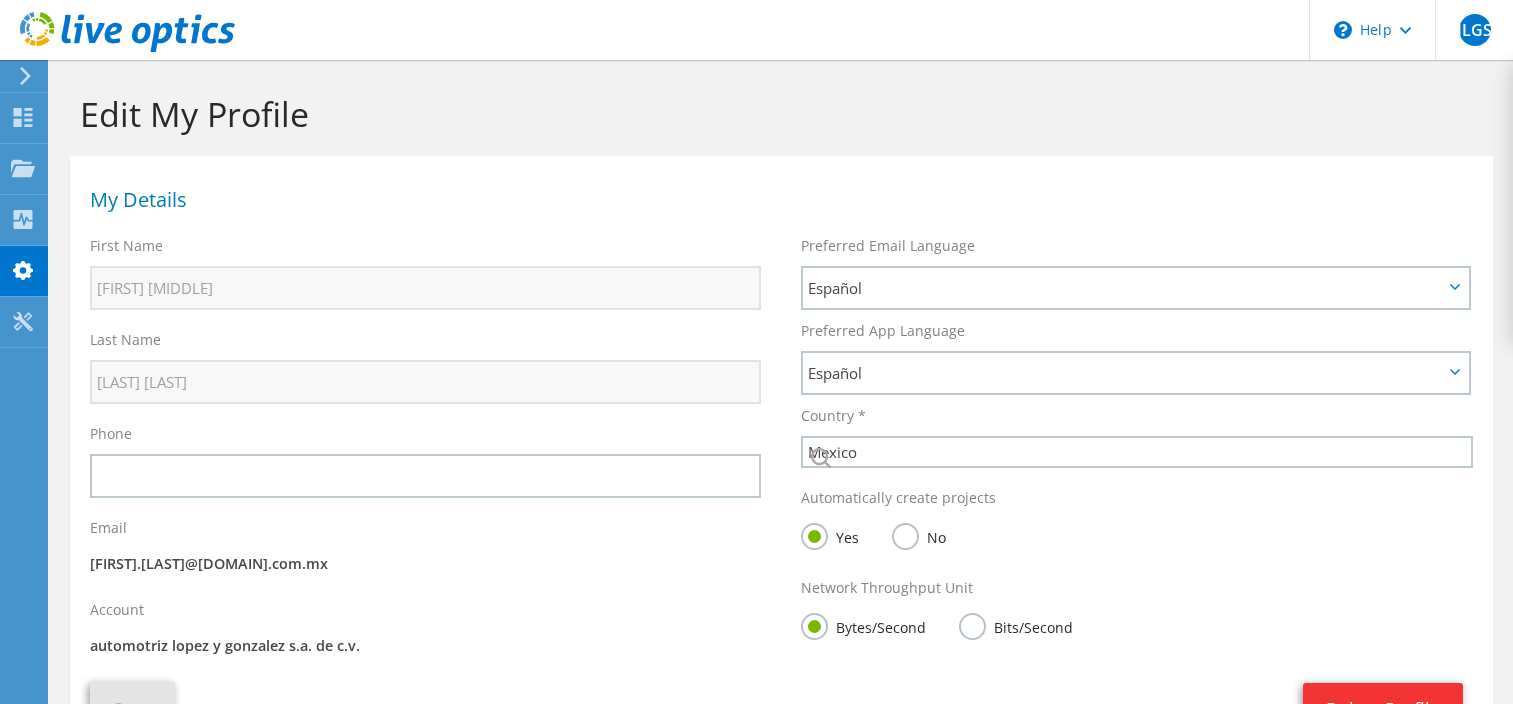 select on "151" 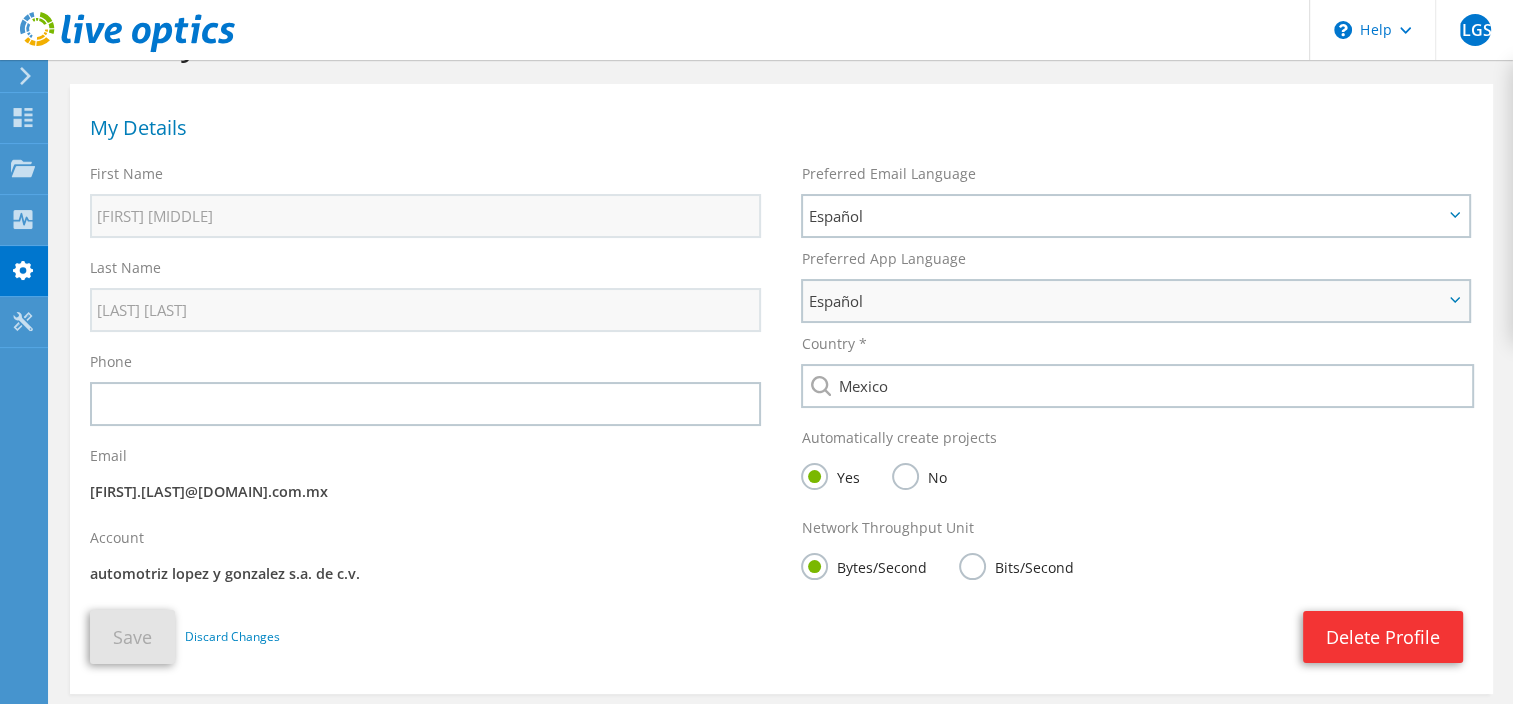 scroll, scrollTop: 0, scrollLeft: 0, axis: both 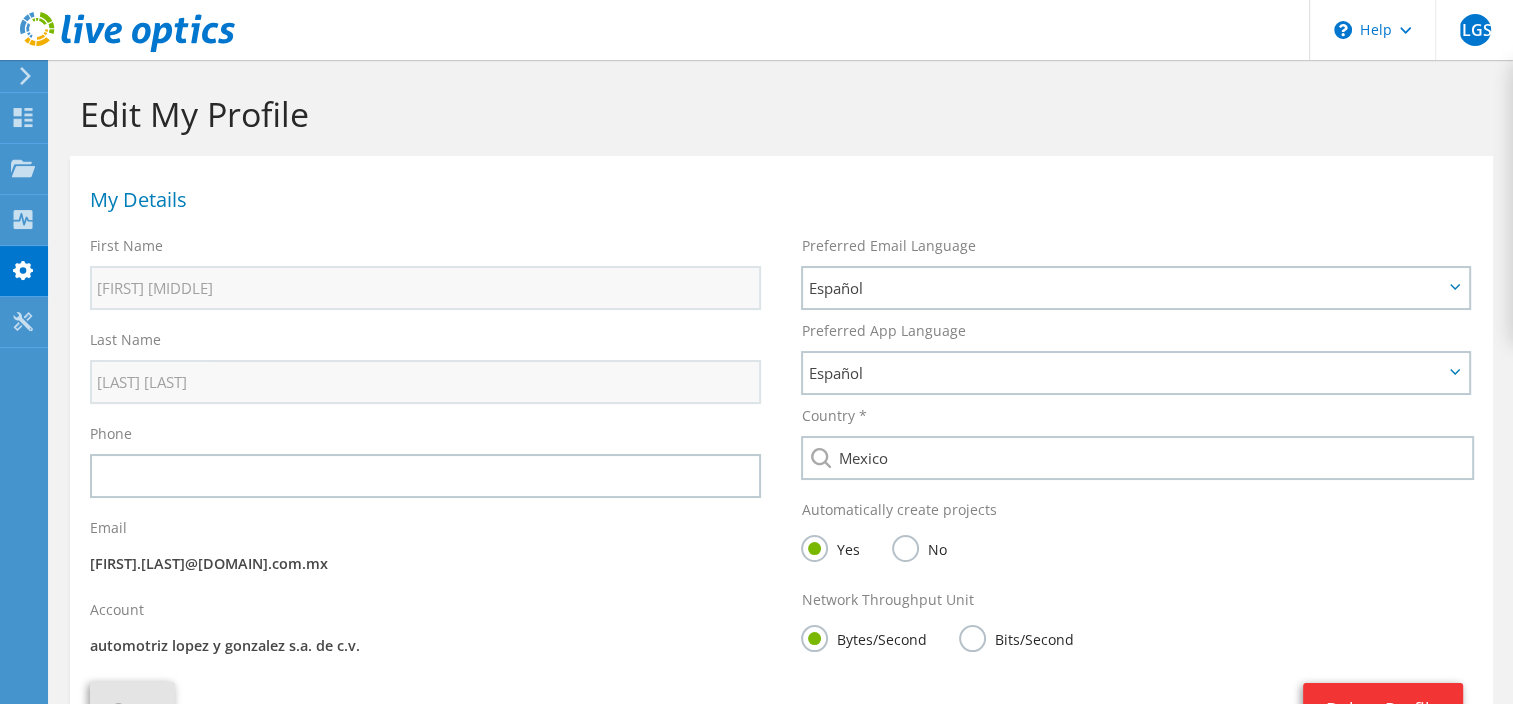 click 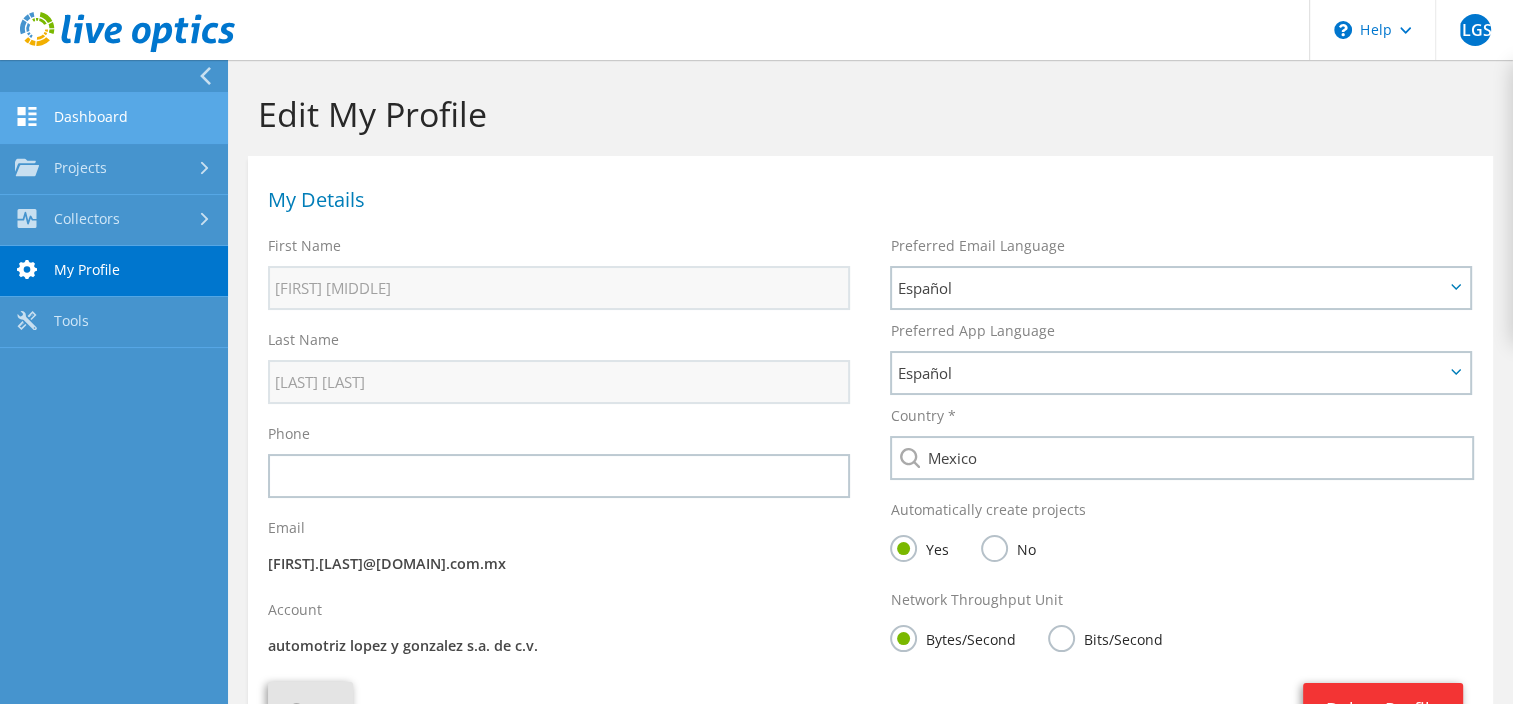 click on "Dashboard" at bounding box center [114, 118] 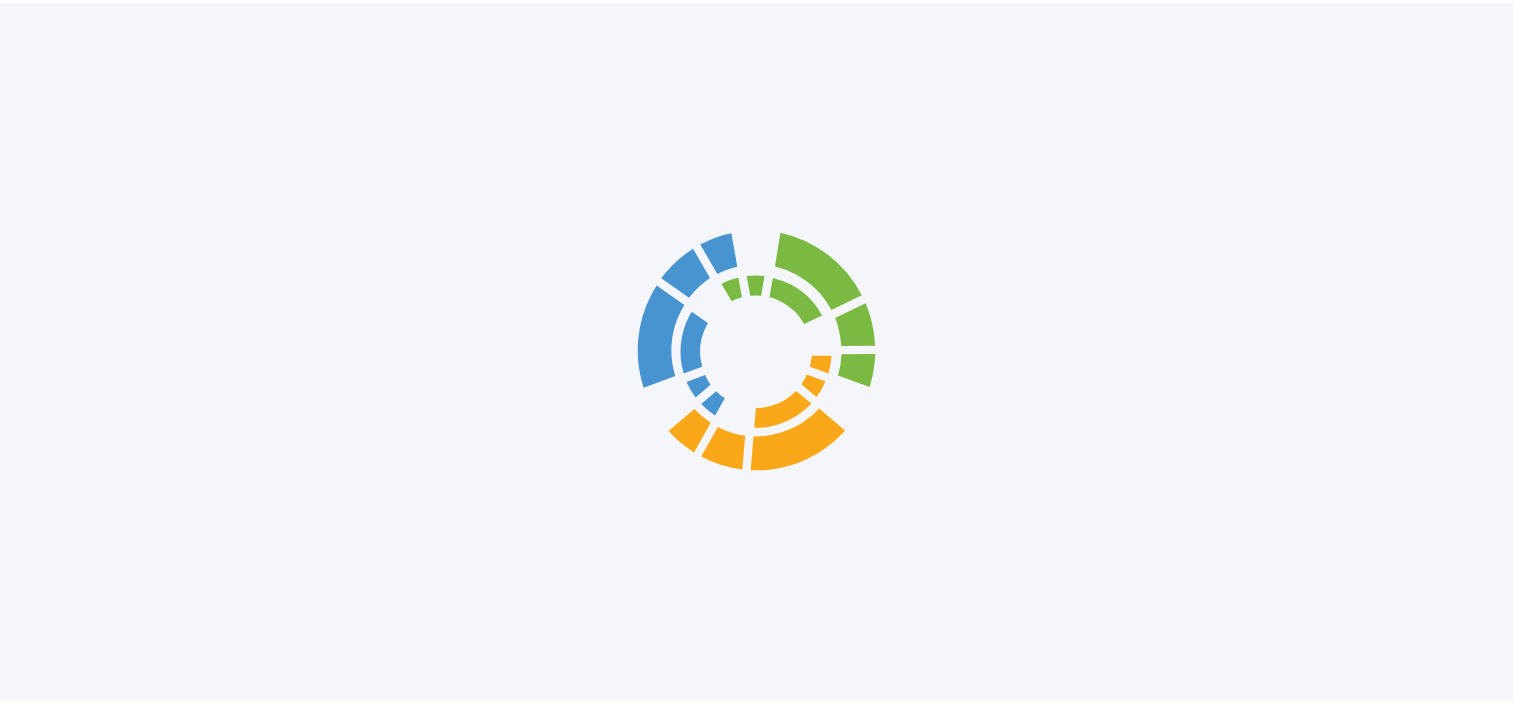 scroll, scrollTop: 0, scrollLeft: 0, axis: both 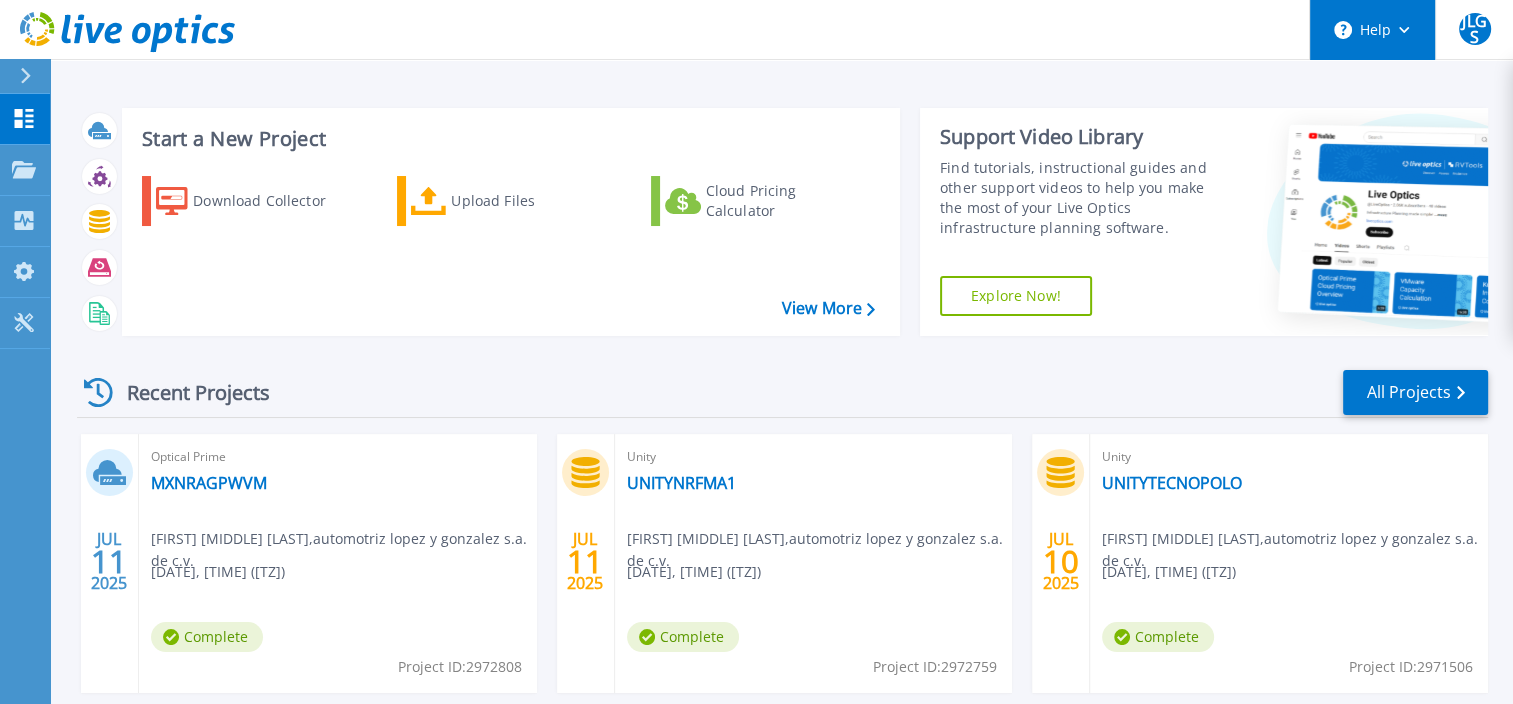 click on "Help" at bounding box center (1372, 30) 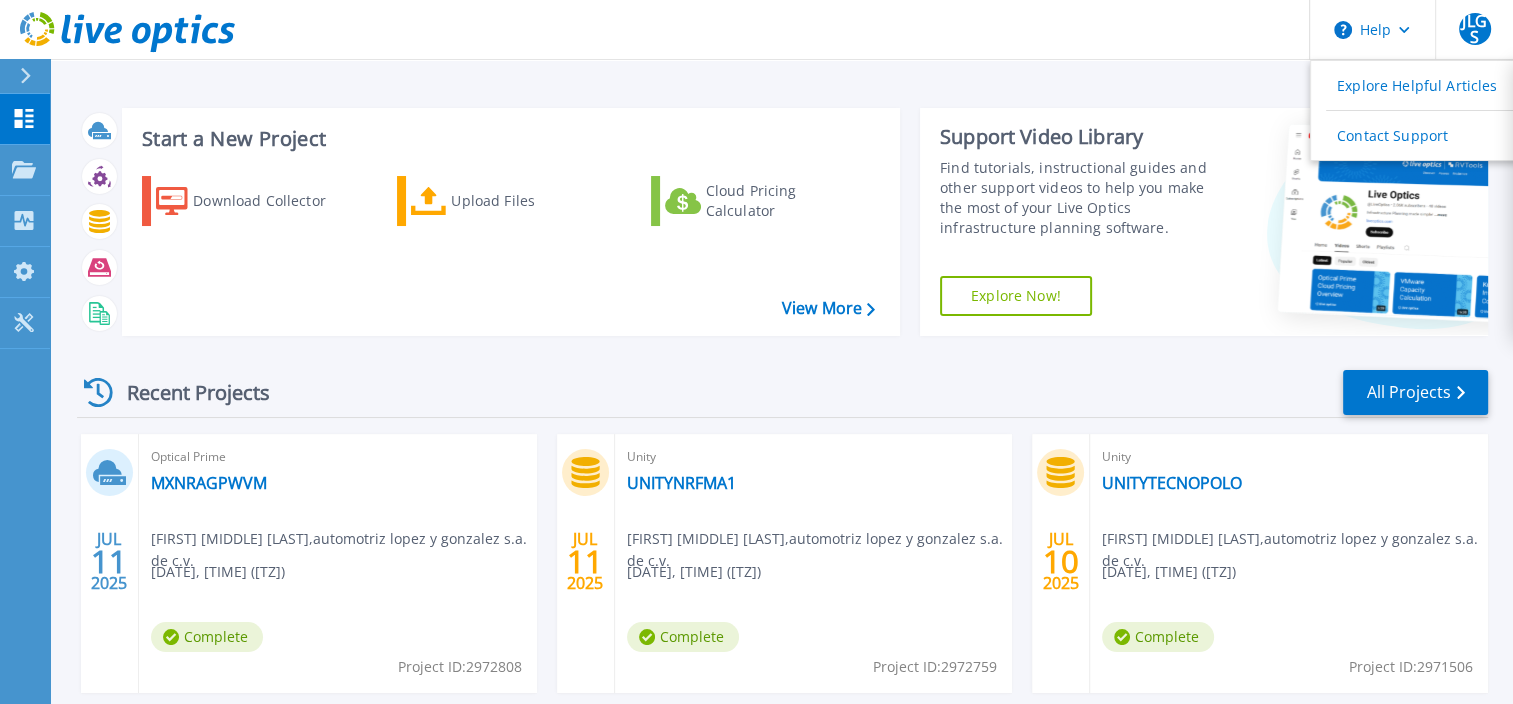 click on "Start a New Project     Download Collector     Upload Files     Cloud Pricing Calculator View More  Support Video Library Find tutorials, instructional guides and other support videos to help you make the most of your Live Optics infrastructure planning software. Explore Now! Recent Projects All Projects JUL   11   2025 Optical Prime MXNRAGPWVM José Luis Garcia Sanchez ,  automotriz lopez y gonzalez s.a. de c.v. 07/11/2025, 12:30 (-06:00) Complete Project ID:  2972808 JUL   11   2025 Unity UNITYNRFMA1 José Luis Garcia Sanchez ,  automotriz lopez y gonzalez s.a. de c.v. 07/11/2025, 12:00 (-06:00) Complete Project ID:  2972759 JUL   10   2025 Unity UNITYTECNOPOLO José Luis Garcia Sanchez ,  automotriz lopez y gonzalez s.a. de c.v. 07/10/2025, 14:21 (-06:00) Complete Project ID:  2971506 JUL   10   2025 Unity UNITYNRFM José Luis Garcia Sanchez ,  automotriz lopez y gonzalez s.a. de c.v. 07/10/2025, 14:14 (-06:00) Complete Project ID:  2971502 ABR   30   2025 Optical Prime NRFM vCenter 1 ,  Complete 2879958" at bounding box center [781, 524] 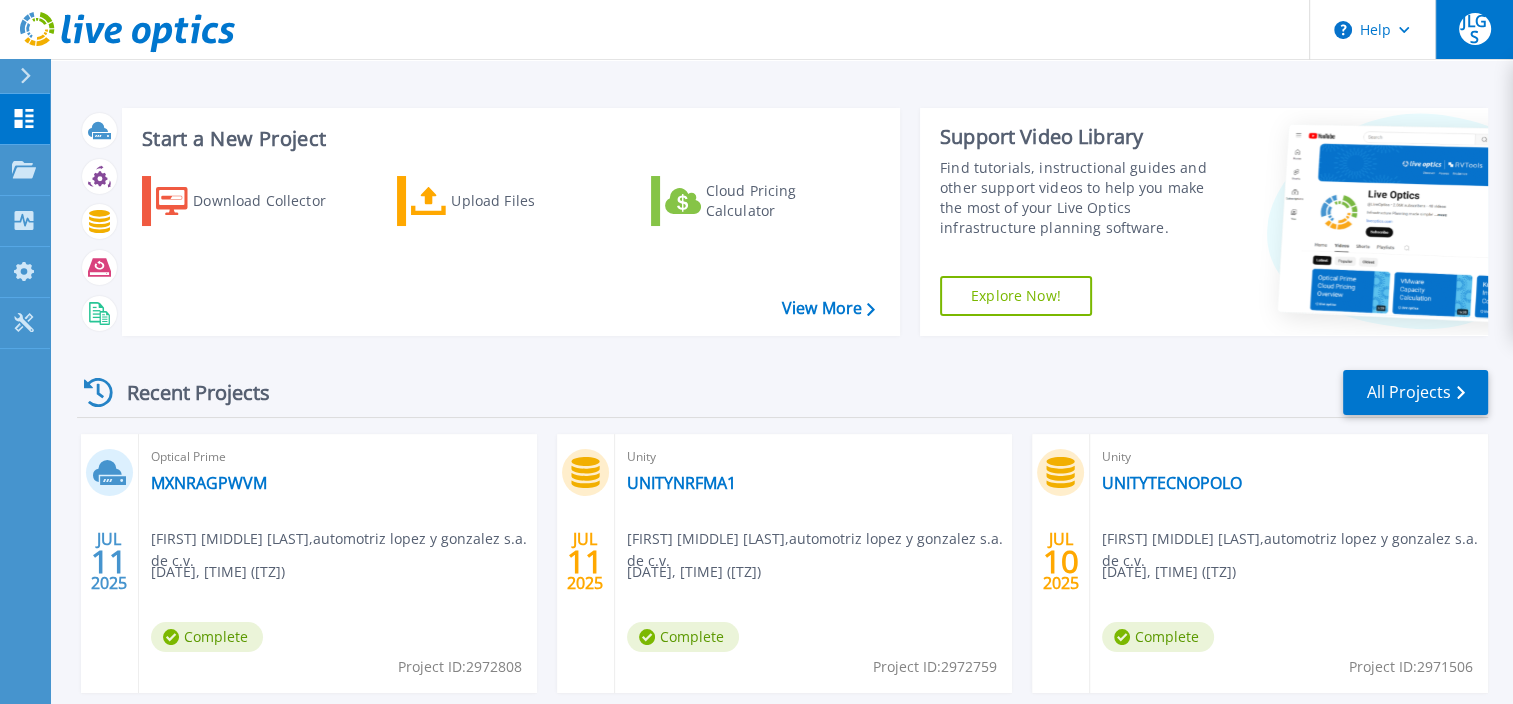 click on "JLGS" at bounding box center [1475, 29] 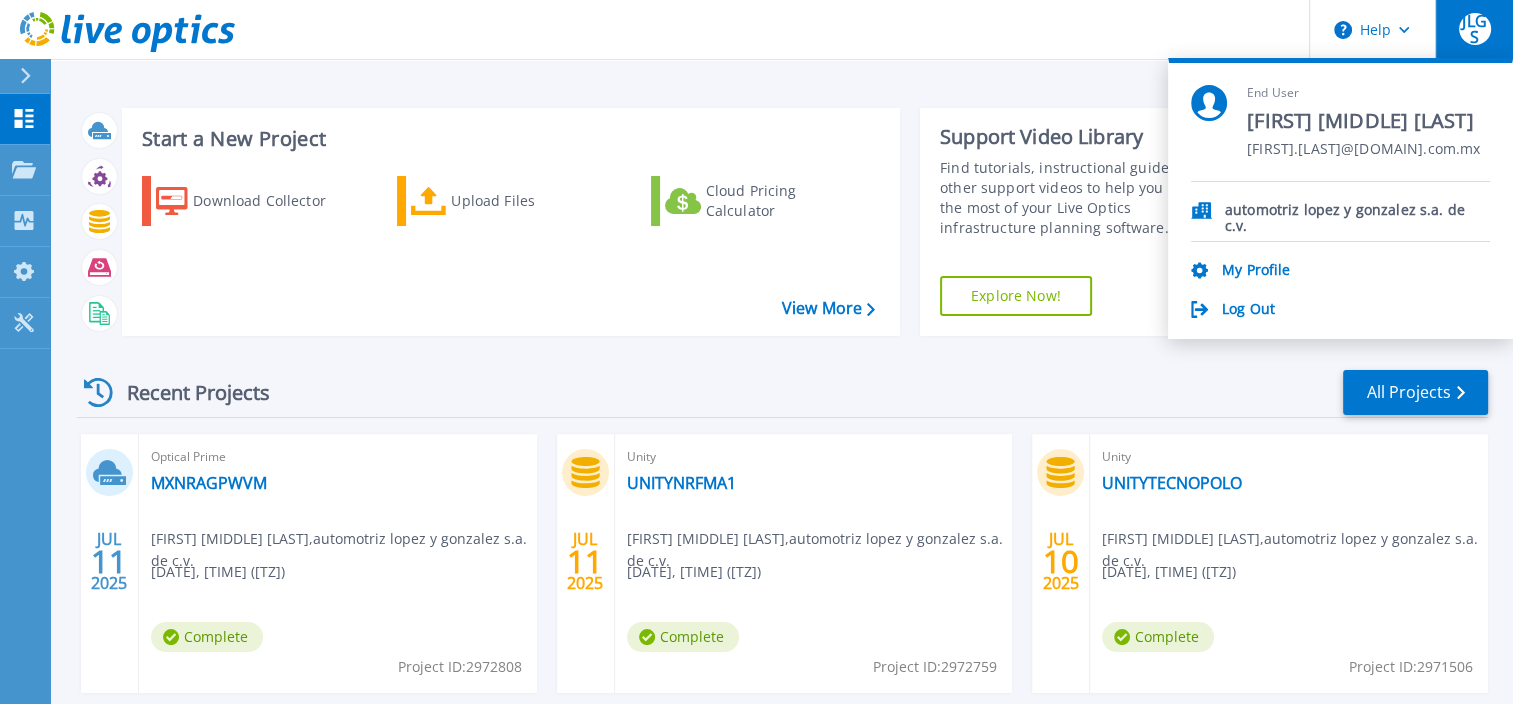 click on "Start a New Project     Download Collector     Upload Files     Cloud Pricing Calculator View More  Support Video Library Find tutorials, instructional guides and other support videos to help you make the most of your Live Optics infrastructure planning software. Explore Now! Recent Projects All Projects JUL   11   2025 Optical Prime MXNRAGPWVM José Luis Garcia Sanchez ,  automotriz lopez y gonzalez s.a. de c.v. 07/11/2025, 12:30 (-06:00) Complete Project ID:  2972808 JUL   11   2025 Unity UNITYNRFMA1 José Luis Garcia Sanchez ,  automotriz lopez y gonzalez s.a. de c.v. 07/11/2025, 12:00 (-06:00) Complete Project ID:  2972759 JUL   10   2025 Unity UNITYTECNOPOLO José Luis Garcia Sanchez ,  automotriz lopez y gonzalez s.a. de c.v. 07/10/2025, 14:21 (-06:00) Complete Project ID:  2971506 JUL   10   2025 Unity UNITYNRFM José Luis Garcia Sanchez ,  automotriz lopez y gonzalez s.a. de c.v. 07/10/2025, 14:14 (-06:00) Complete Project ID:  2971502 ABR   30   2025 Optical Prime NRFM vCenter 1 ,  Complete 2879958" at bounding box center [781, 524] 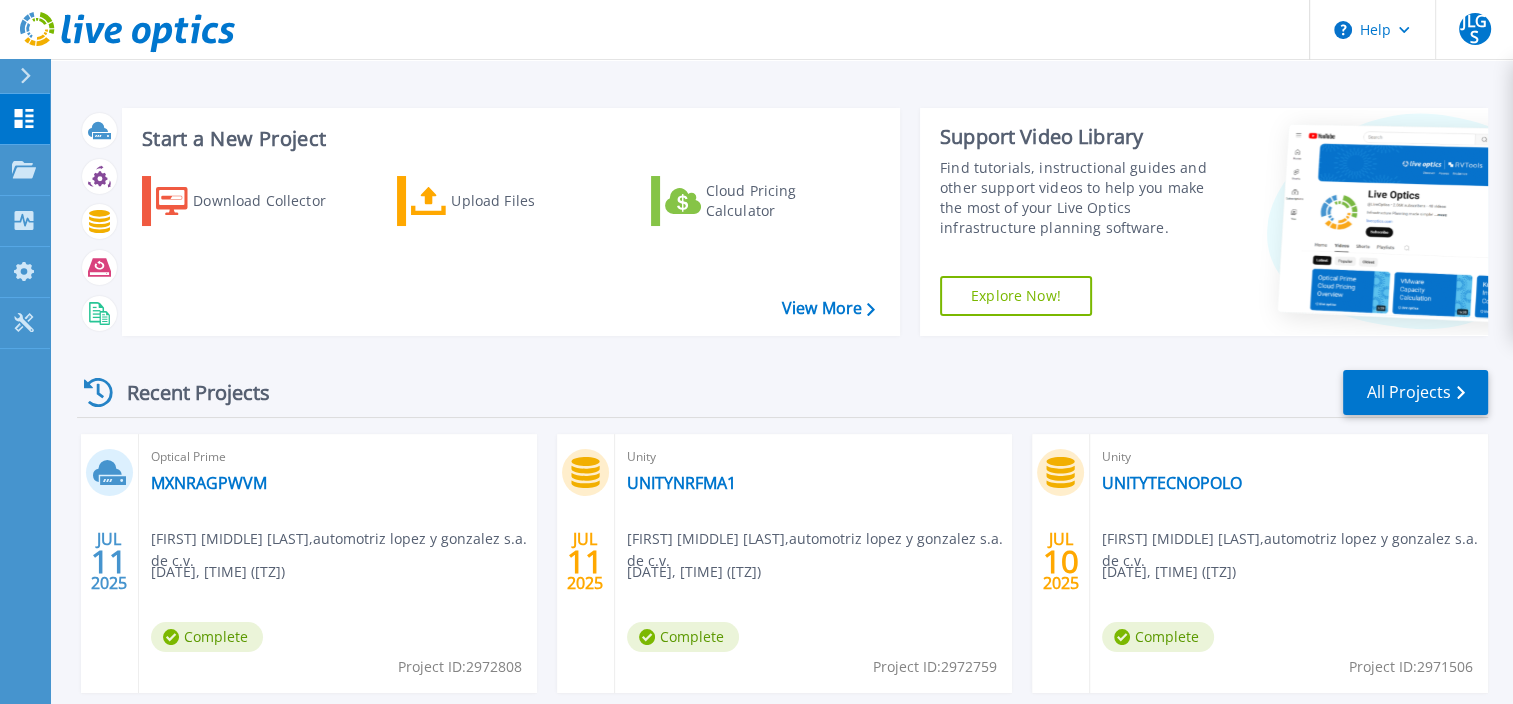 click 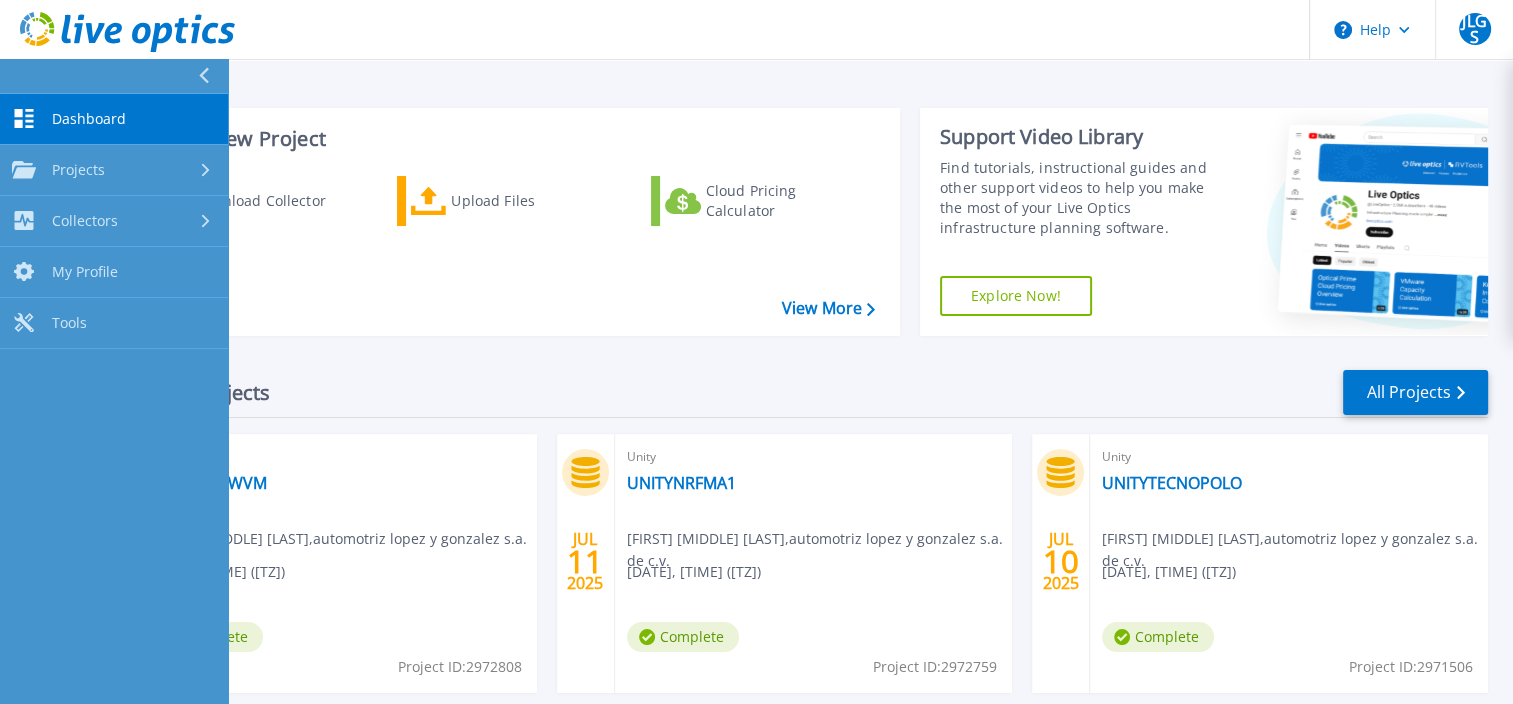 click on "Start a New Project     Download Collector     Upload Files     Cloud Pricing Calculator View More  Support Video Library Find tutorials, instructional guides and other support videos to help you make the most of your Live Optics infrastructure planning software. Explore Now! Recent Projects All Projects JUL   11   2025 Optical Prime MXNRAGPWVM José Luis Garcia Sanchez ,  automotriz lopez y gonzalez s.a. de c.v. 07/11/2025, 12:30 (-06:00) Complete Project ID:  2972808 JUL   11   2025 Unity UNITYNRFMA1 José Luis Garcia Sanchez ,  automotriz lopez y gonzalez s.a. de c.v. 07/11/2025, 12:00 (-06:00) Complete Project ID:  2972759 JUL   10   2025 Unity UNITYTECNOPOLO José Luis Garcia Sanchez ,  automotriz lopez y gonzalez s.a. de c.v. 07/10/2025, 14:21 (-06:00) Complete Project ID:  2971506 JUL   10   2025 Unity UNITYNRFM José Luis Garcia Sanchez ,  automotriz lopez y gonzalez s.a. de c.v. 07/10/2025, 14:14 (-06:00) Complete Project ID:  2971502 ABR   30   2025 Optical Prime NRFM vCenter 1 ,  Complete 2879958" at bounding box center (781, 524) 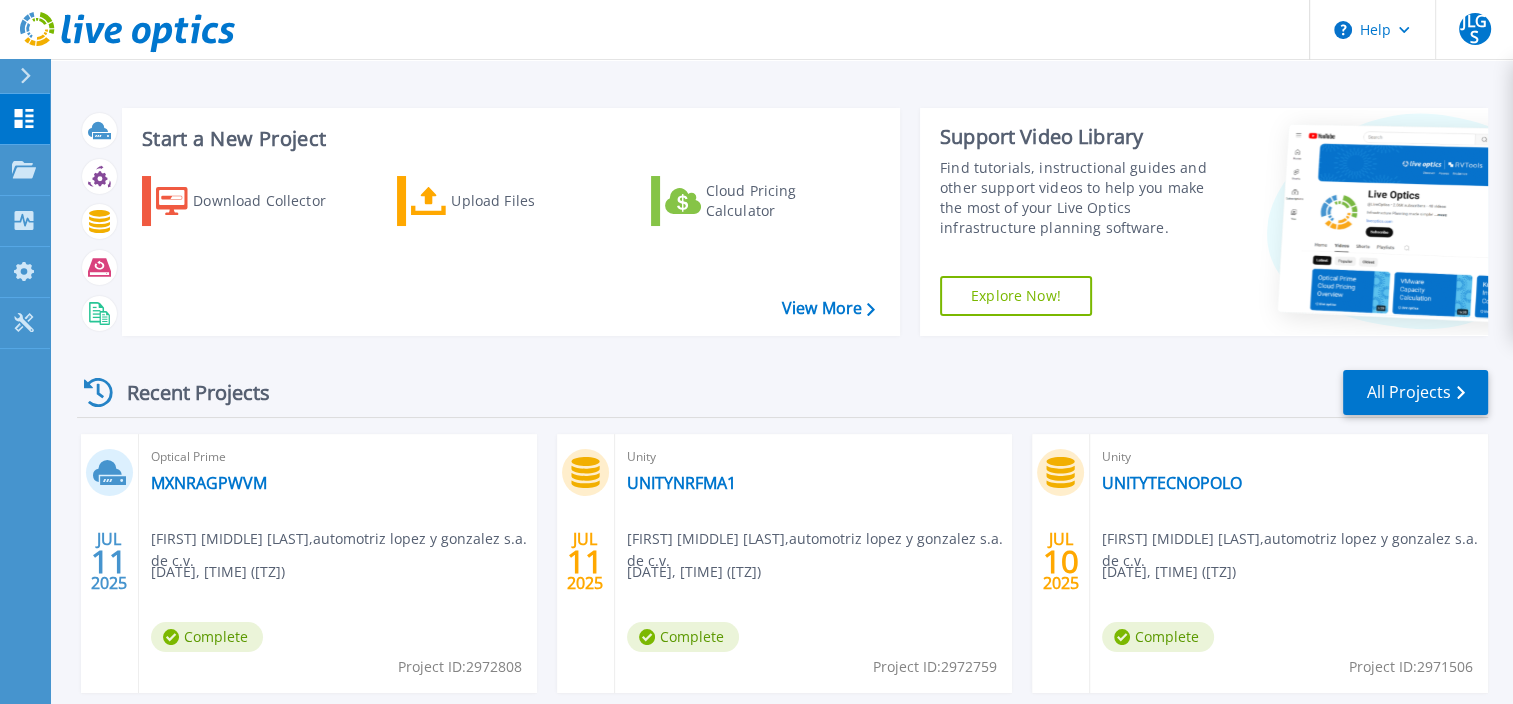 click at bounding box center [25, 76] 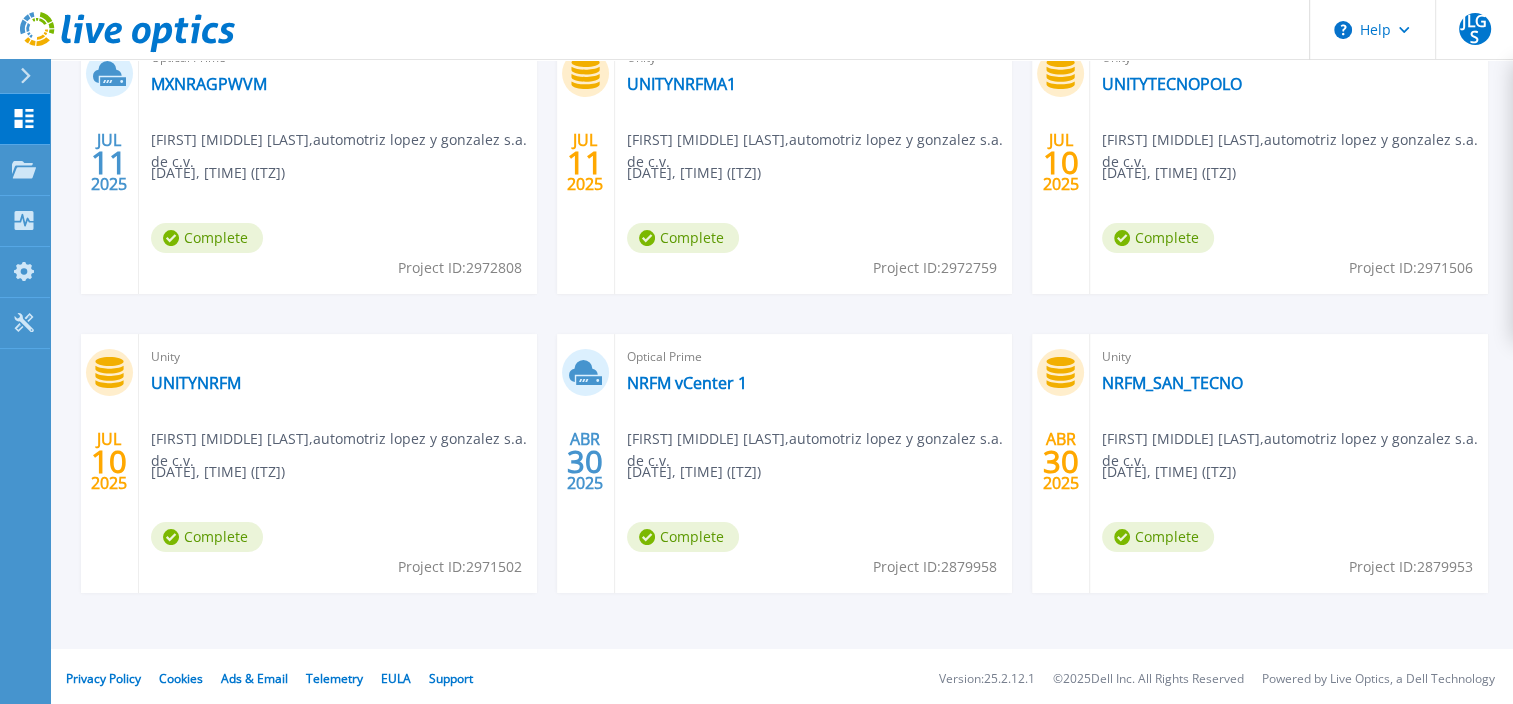 scroll, scrollTop: 404, scrollLeft: 0, axis: vertical 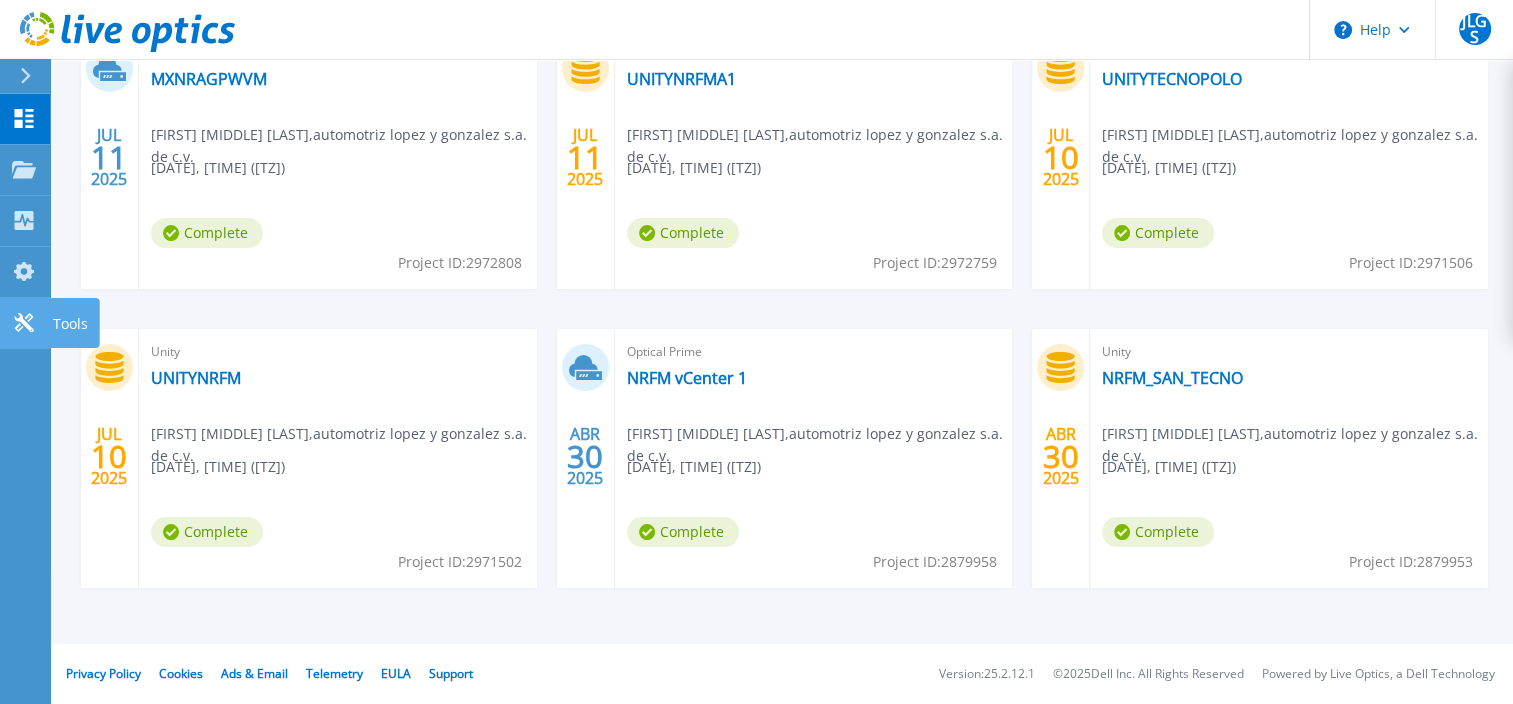 click on "Tools Tools" at bounding box center [25, 323] 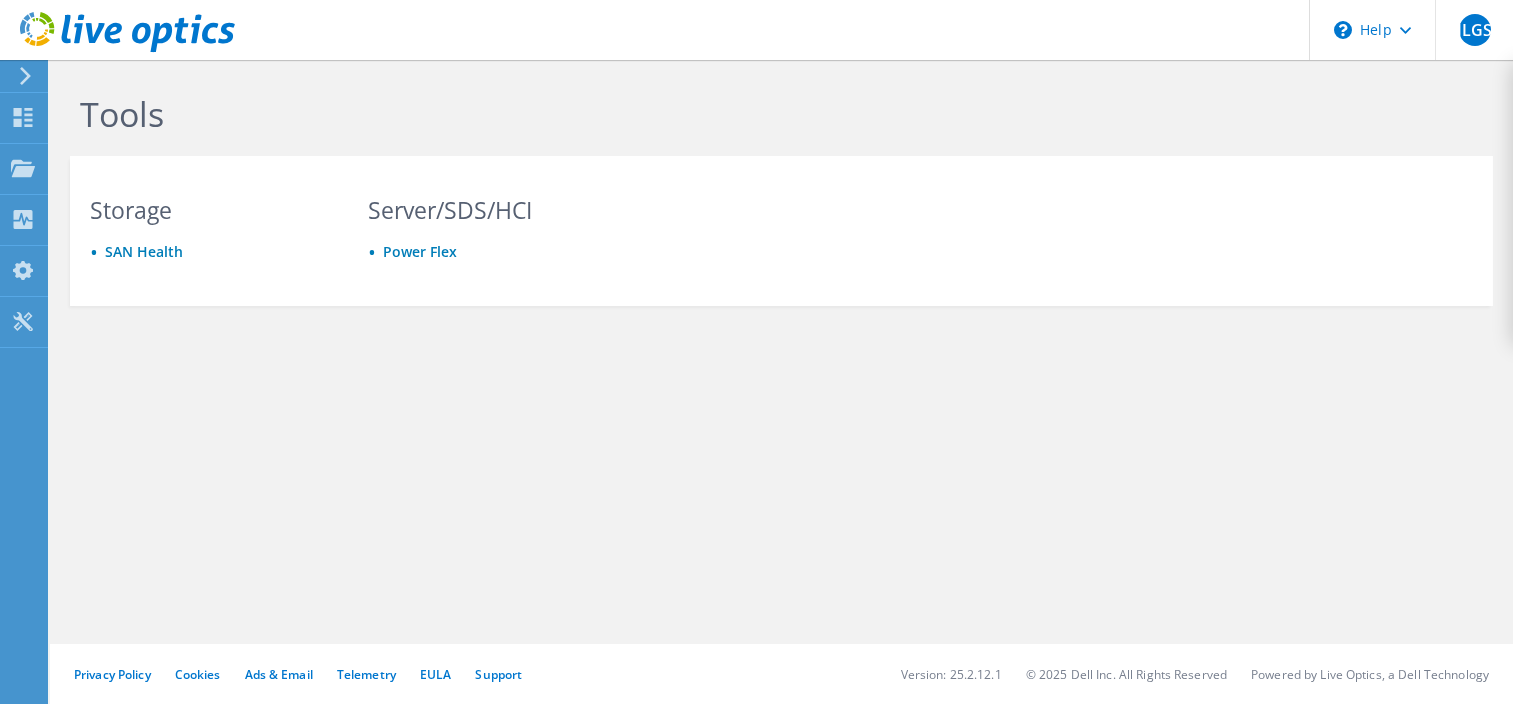 scroll, scrollTop: 0, scrollLeft: 0, axis: both 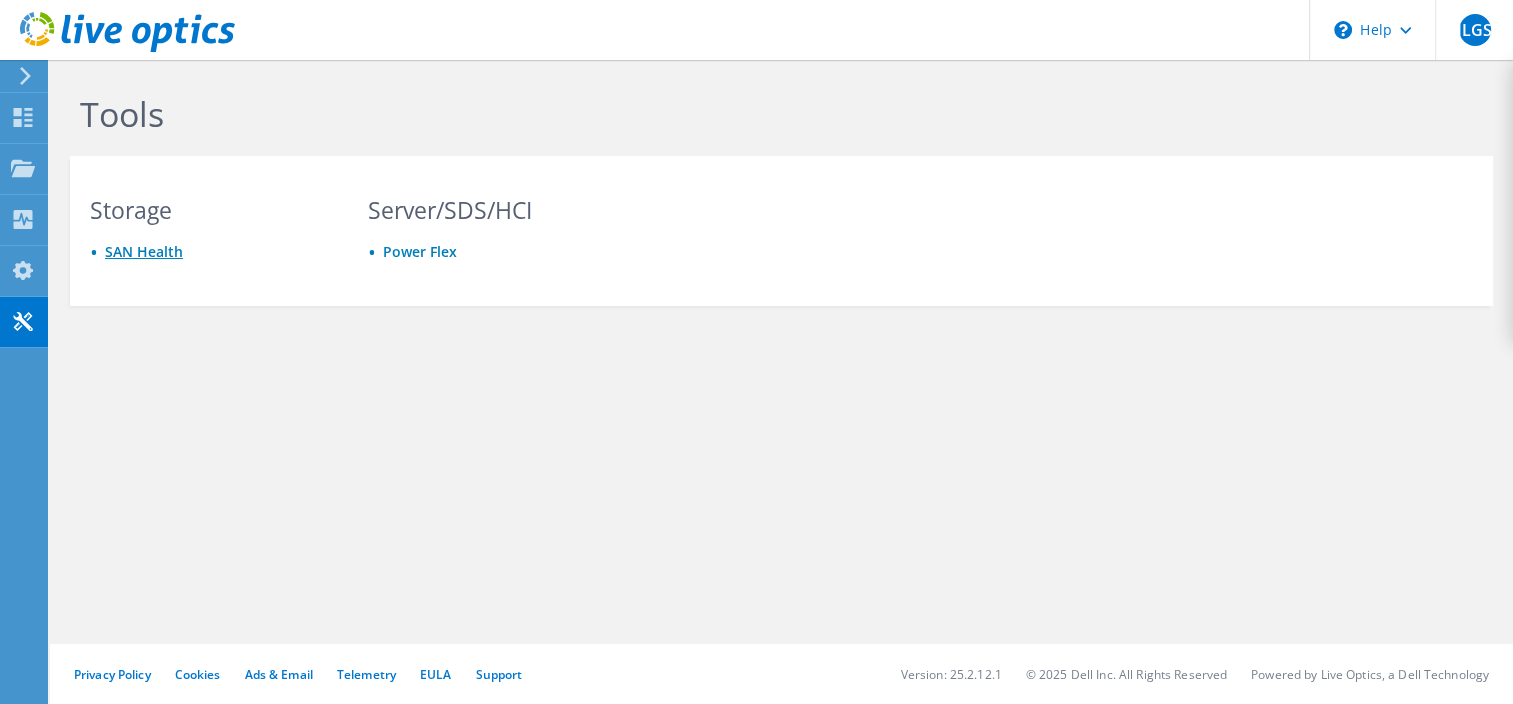 click on "SAN Health" at bounding box center (144, 251) 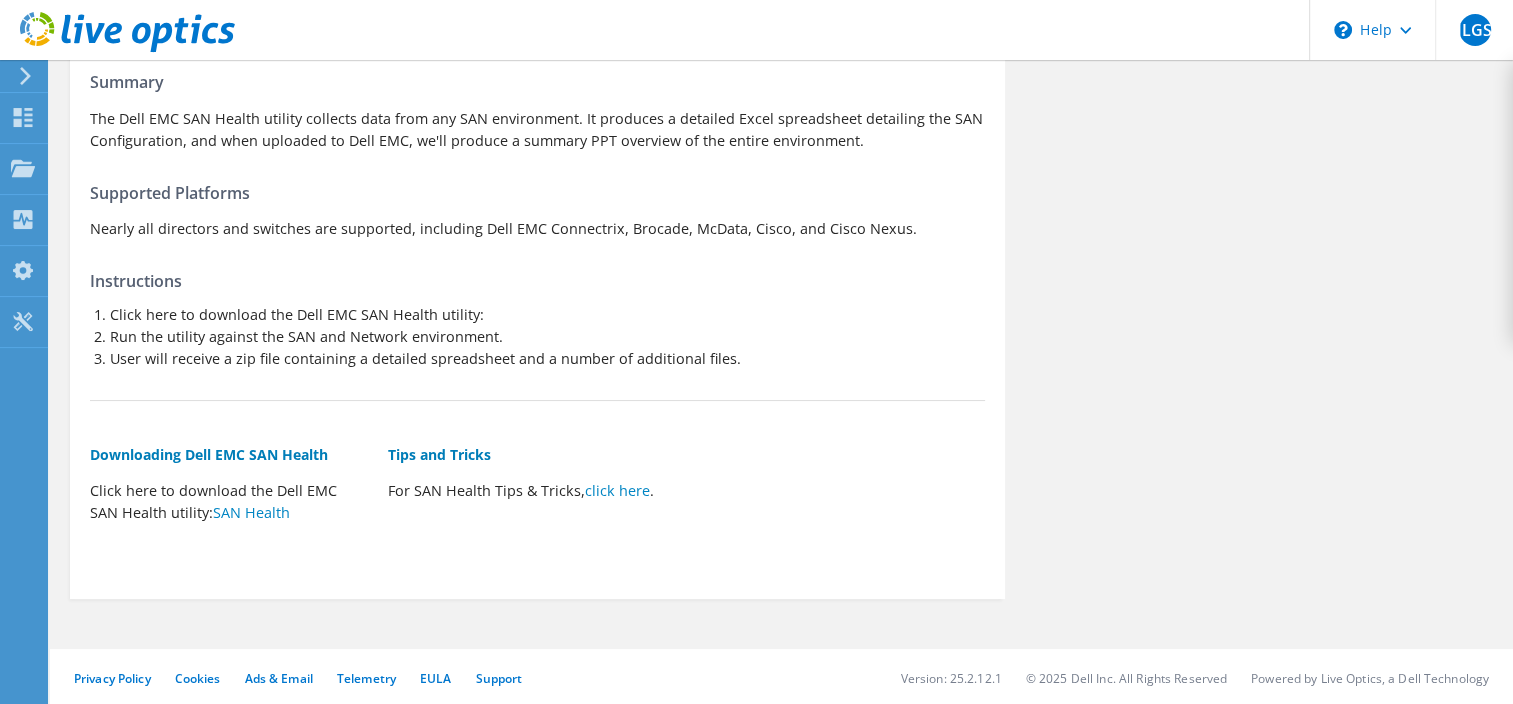 scroll, scrollTop: 149, scrollLeft: 0, axis: vertical 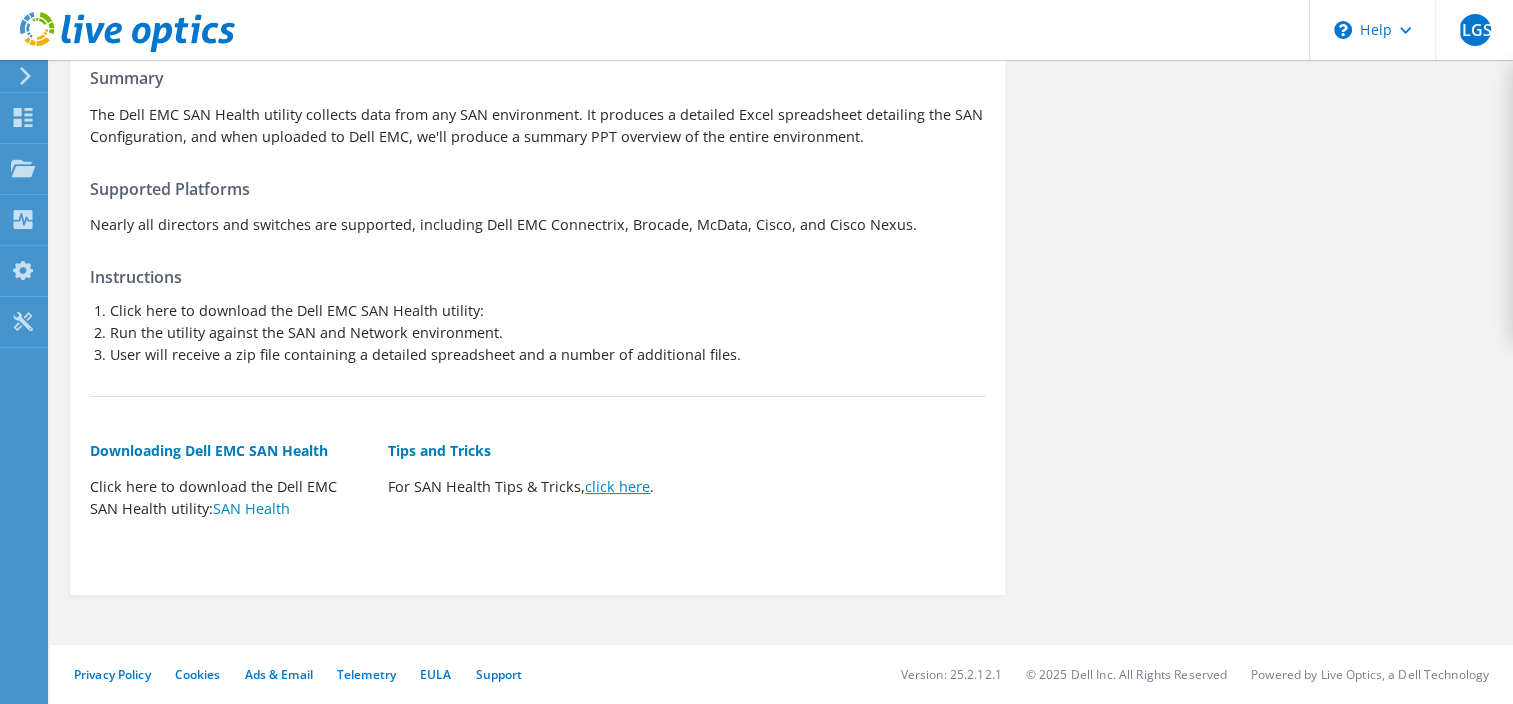 click on "click here" at bounding box center (617, 486) 